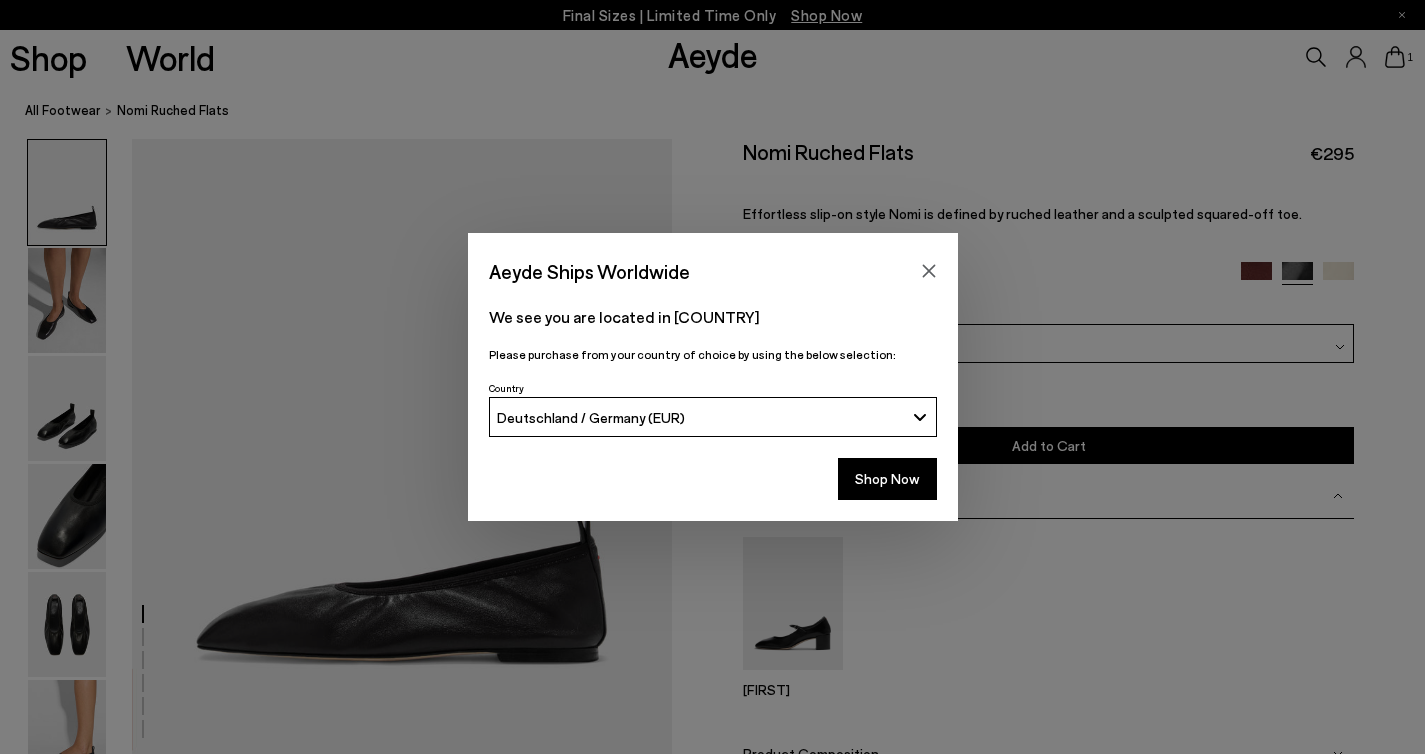 scroll, scrollTop: 0, scrollLeft: 0, axis: both 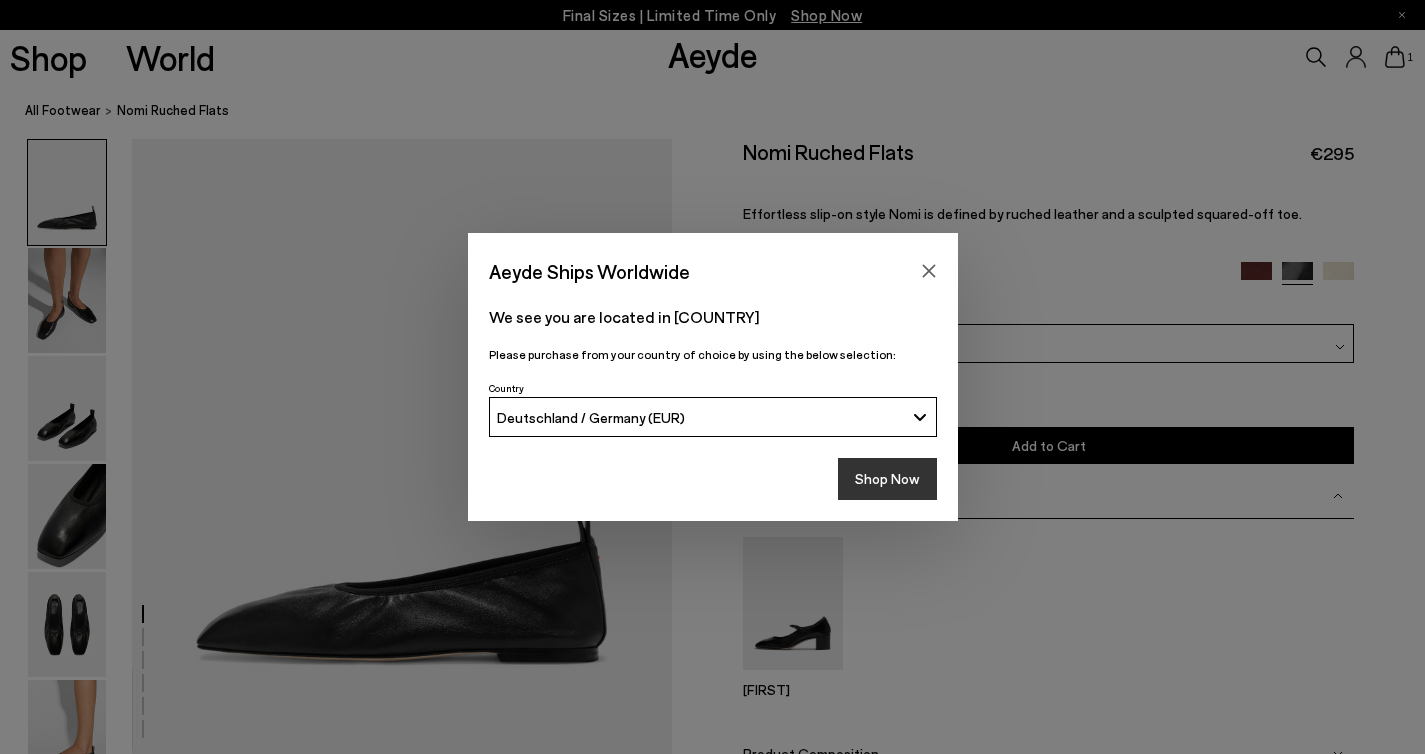 click on "Shop Now" at bounding box center [887, 479] 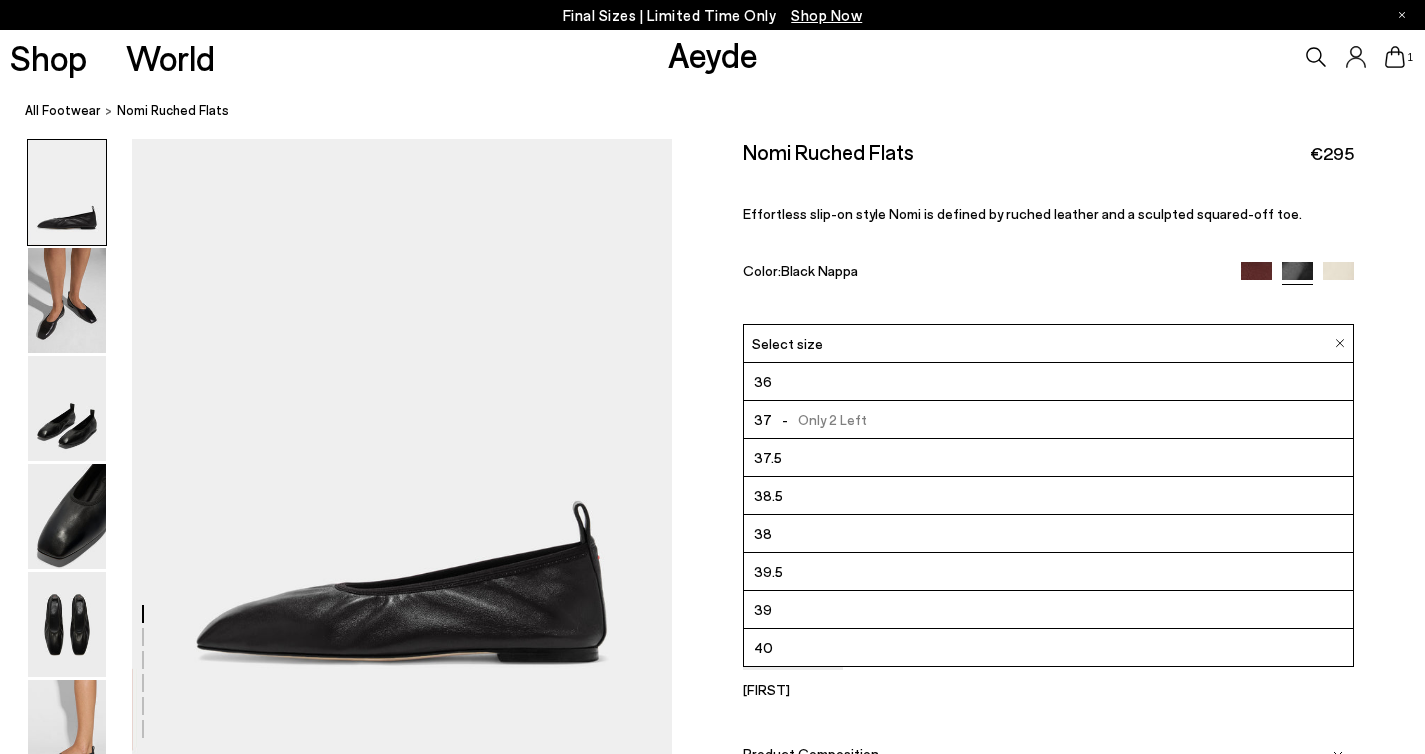 scroll, scrollTop: 0, scrollLeft: 0, axis: both 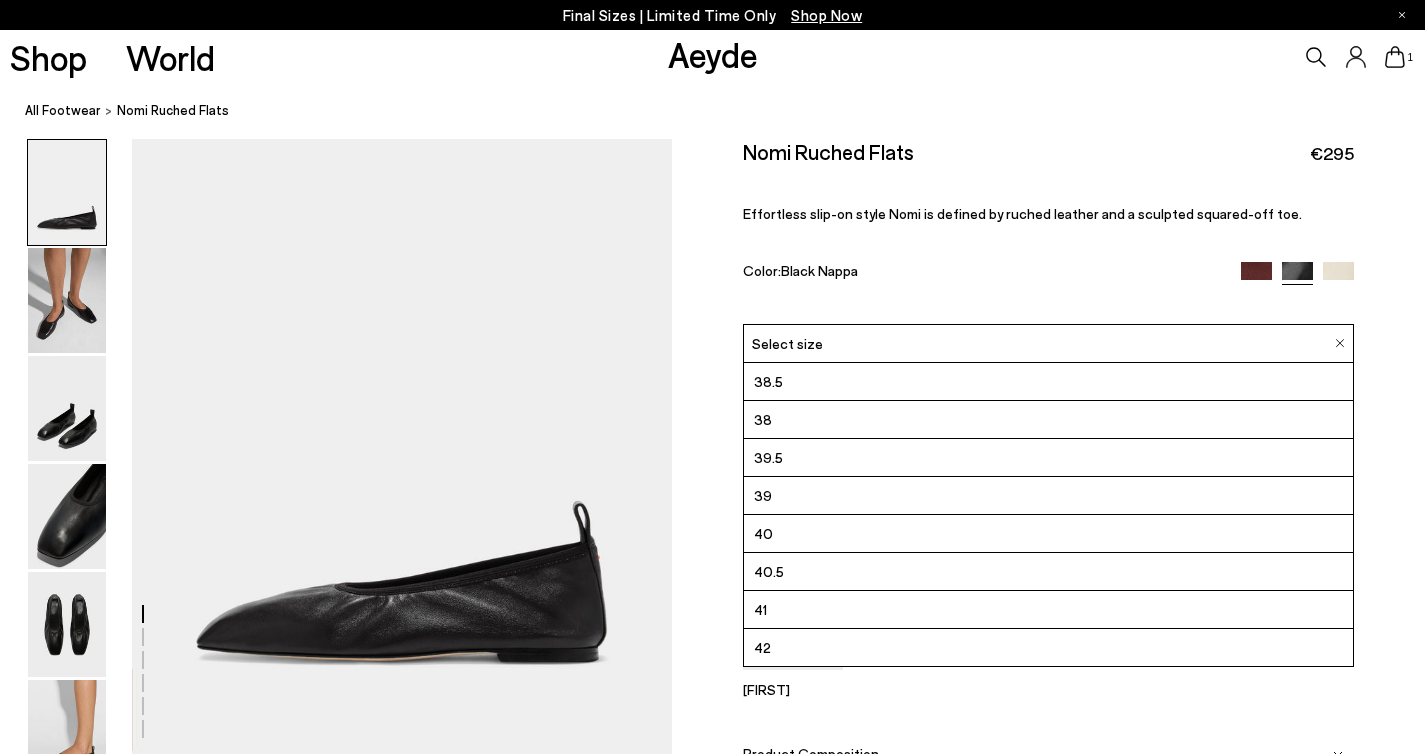 click on "Shop Now" at bounding box center [826, 15] 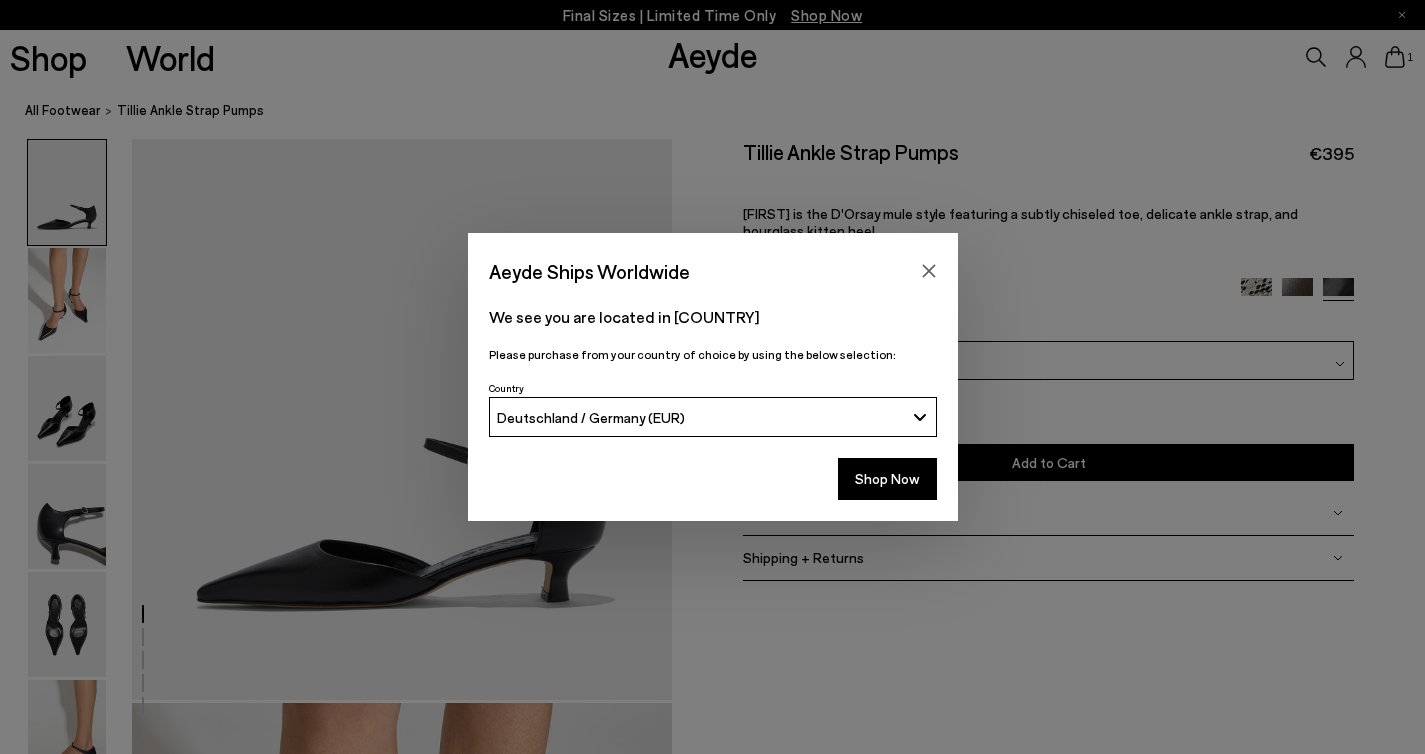 scroll, scrollTop: 0, scrollLeft: 0, axis: both 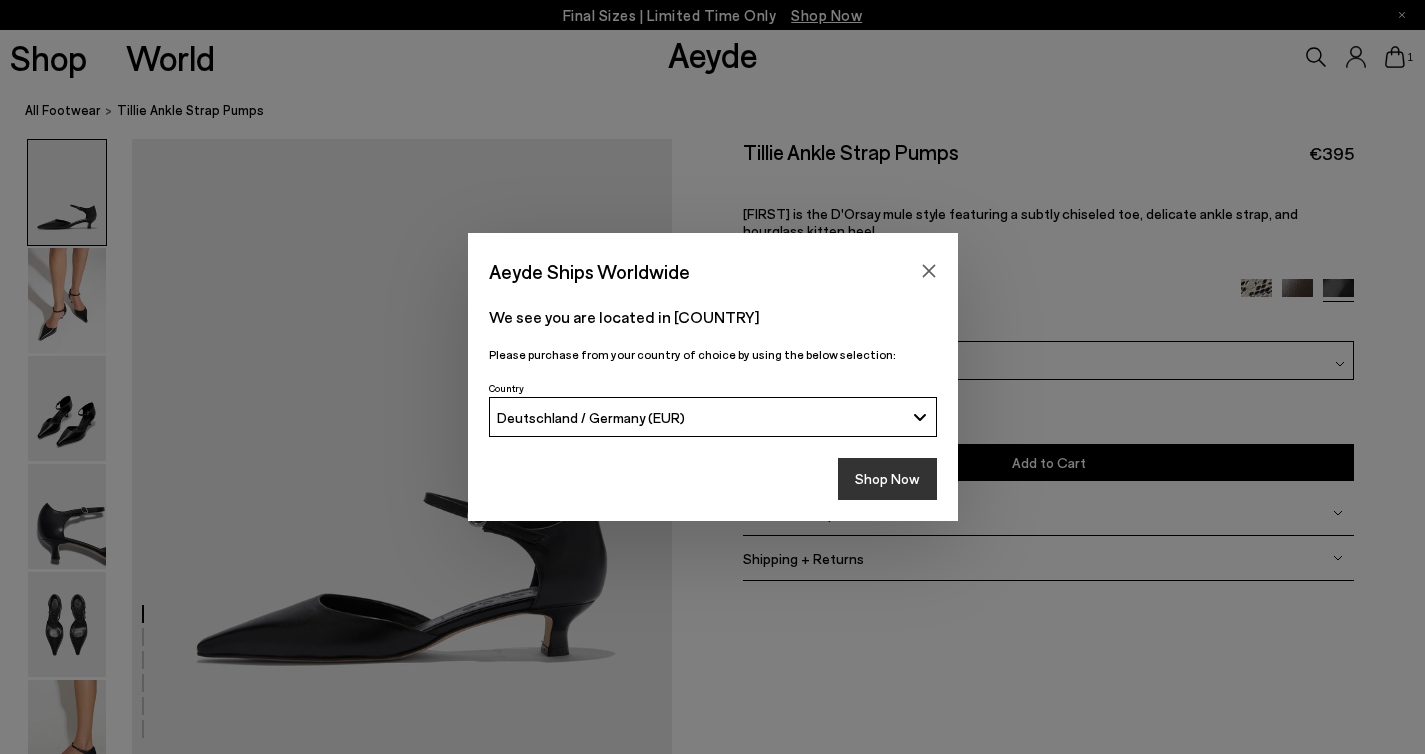 click on "Shop Now" at bounding box center [887, 479] 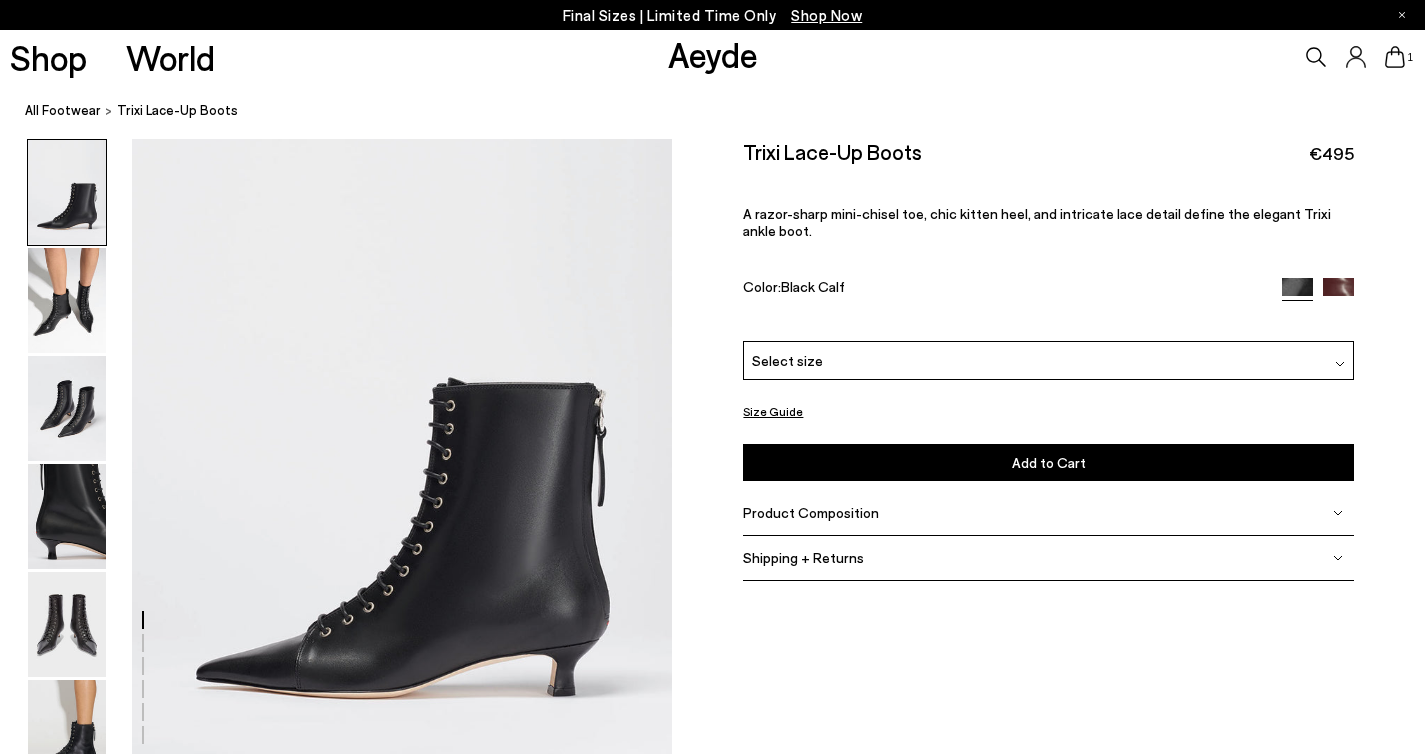 scroll, scrollTop: 0, scrollLeft: 0, axis: both 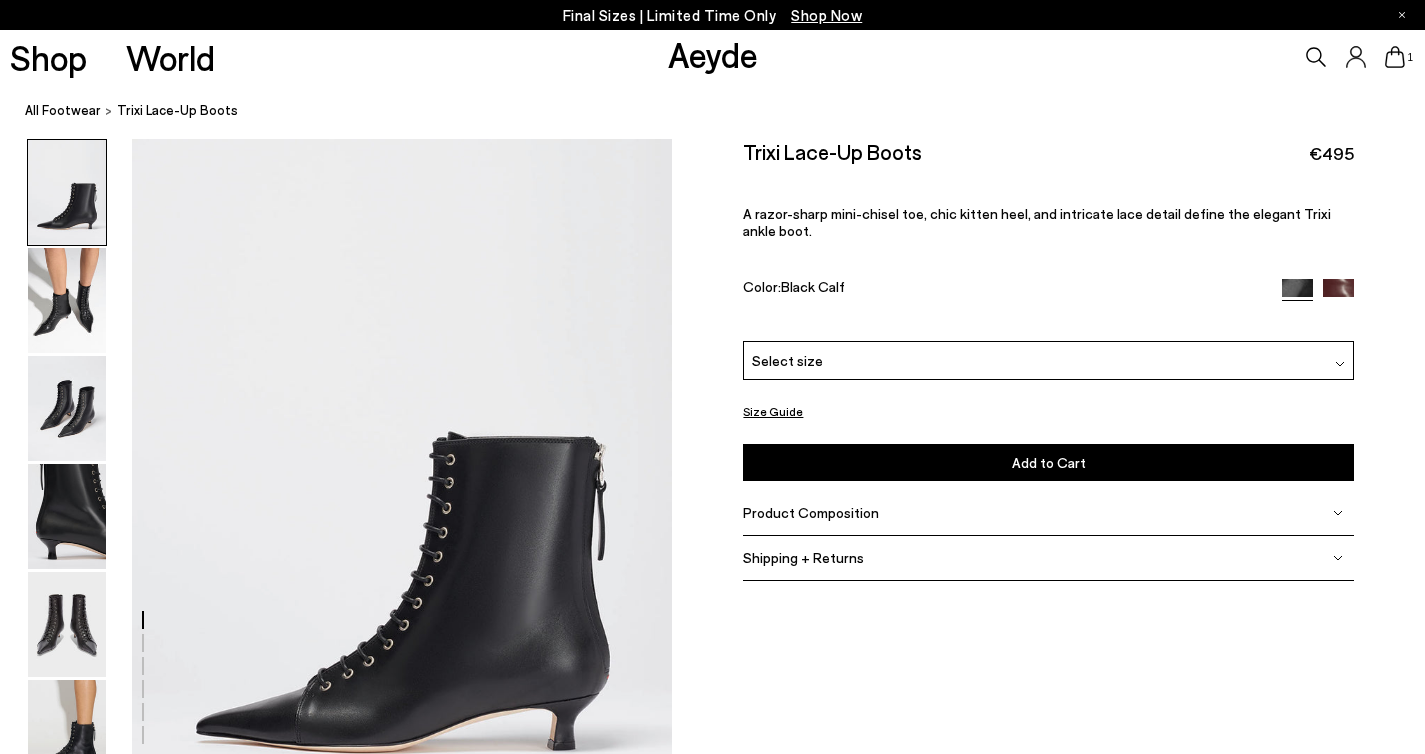 click on "Select size" at bounding box center (1048, 360) 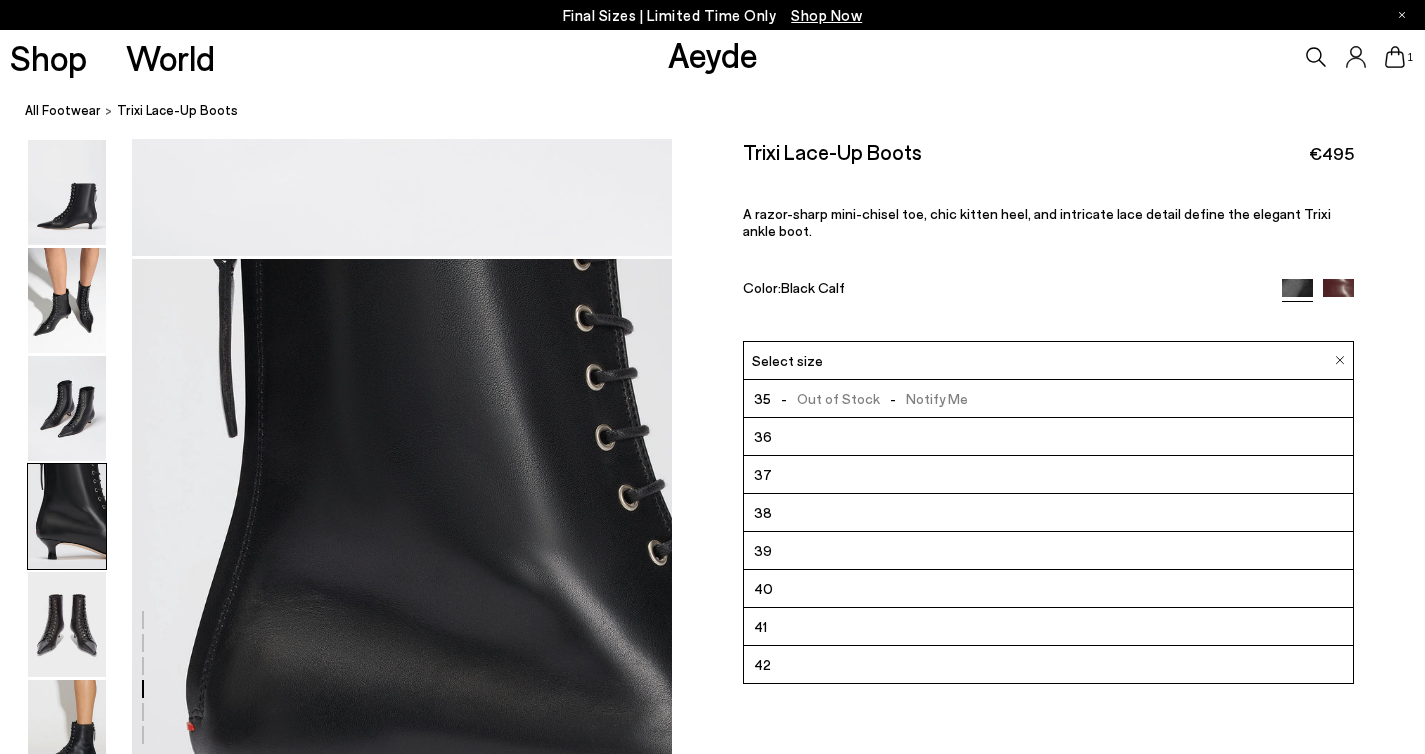 scroll, scrollTop: 2069, scrollLeft: 0, axis: vertical 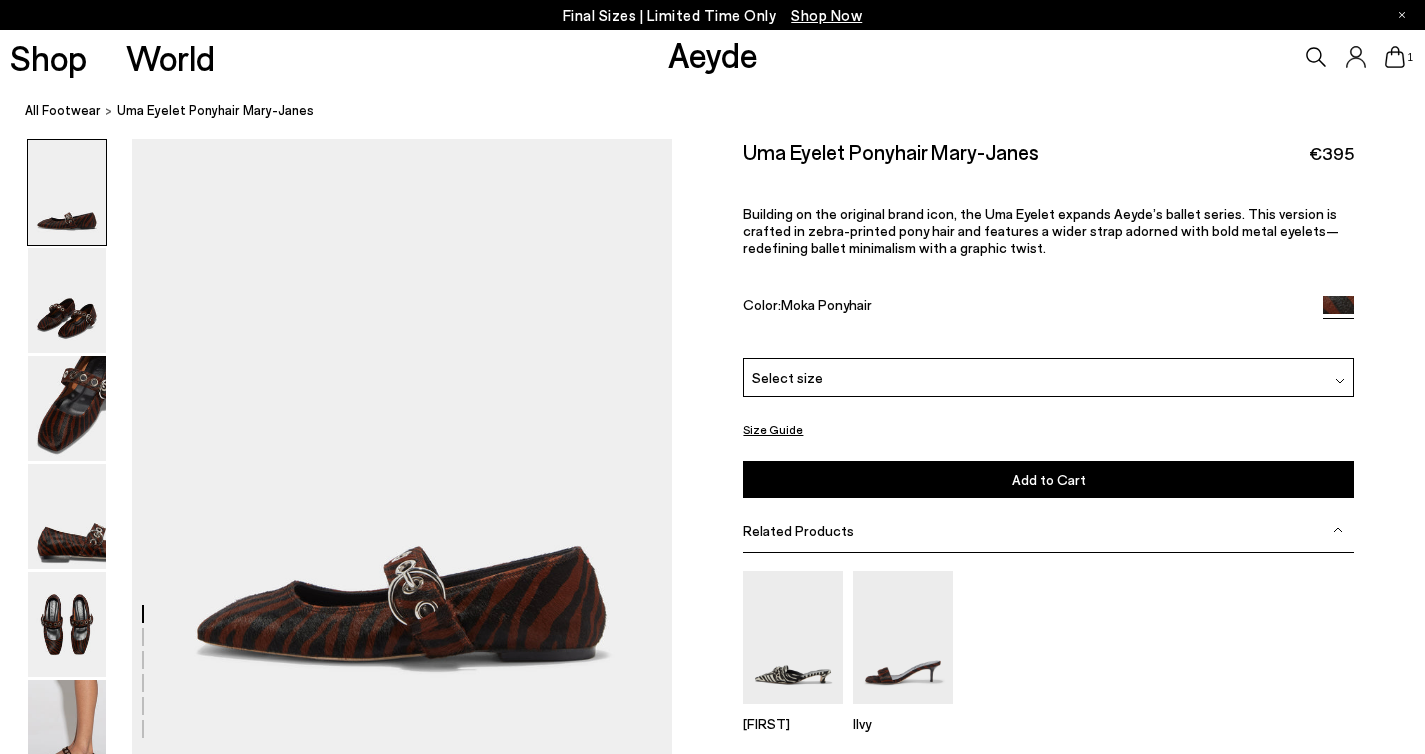 click on "Select size" at bounding box center (787, 377) 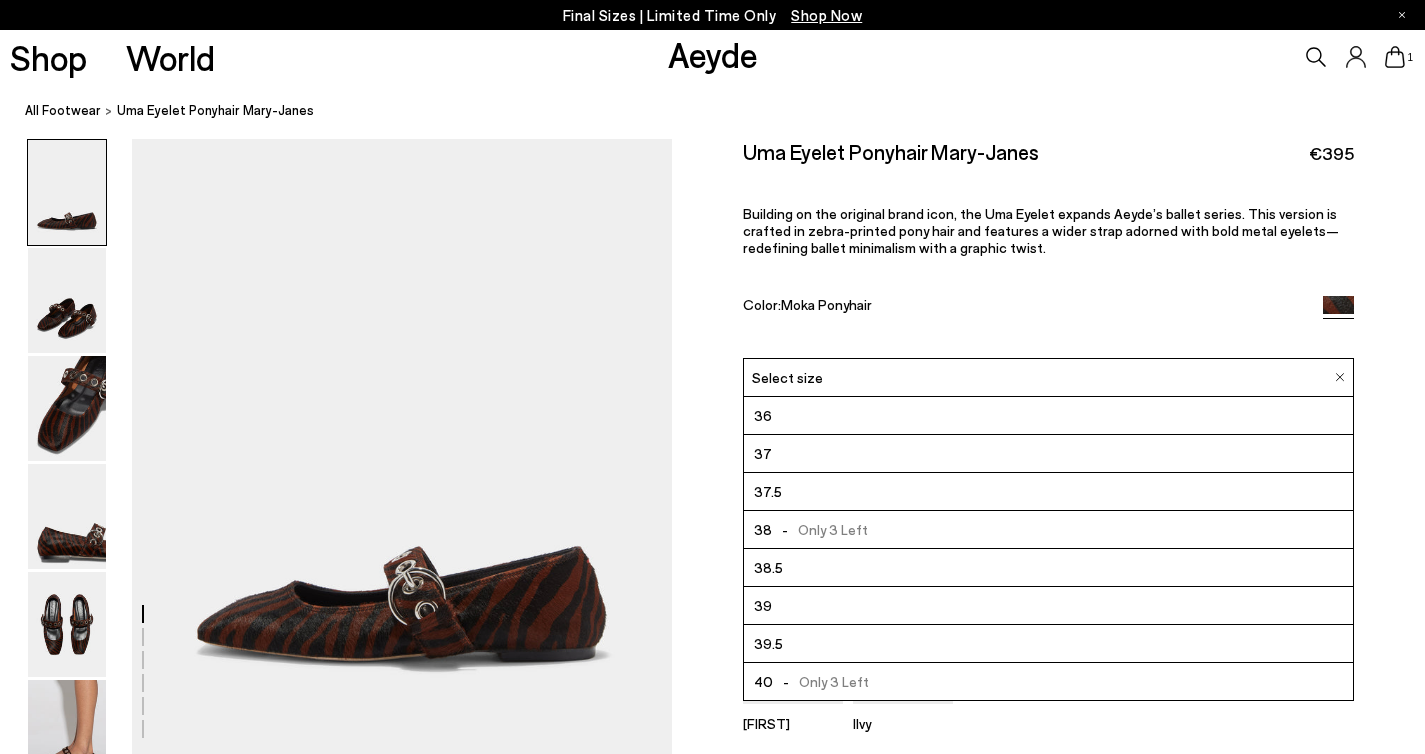 scroll, scrollTop: 114, scrollLeft: 0, axis: vertical 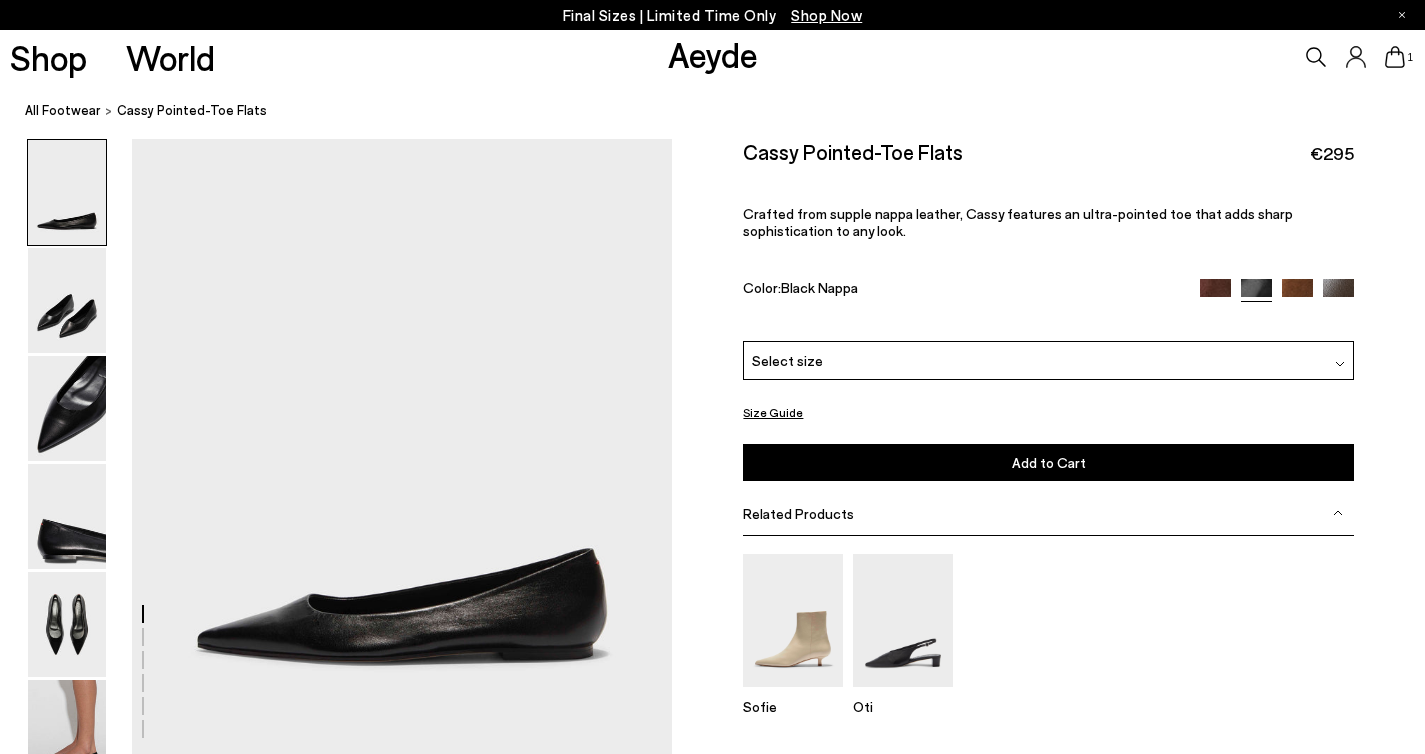 click on "Select size" at bounding box center [1048, 360] 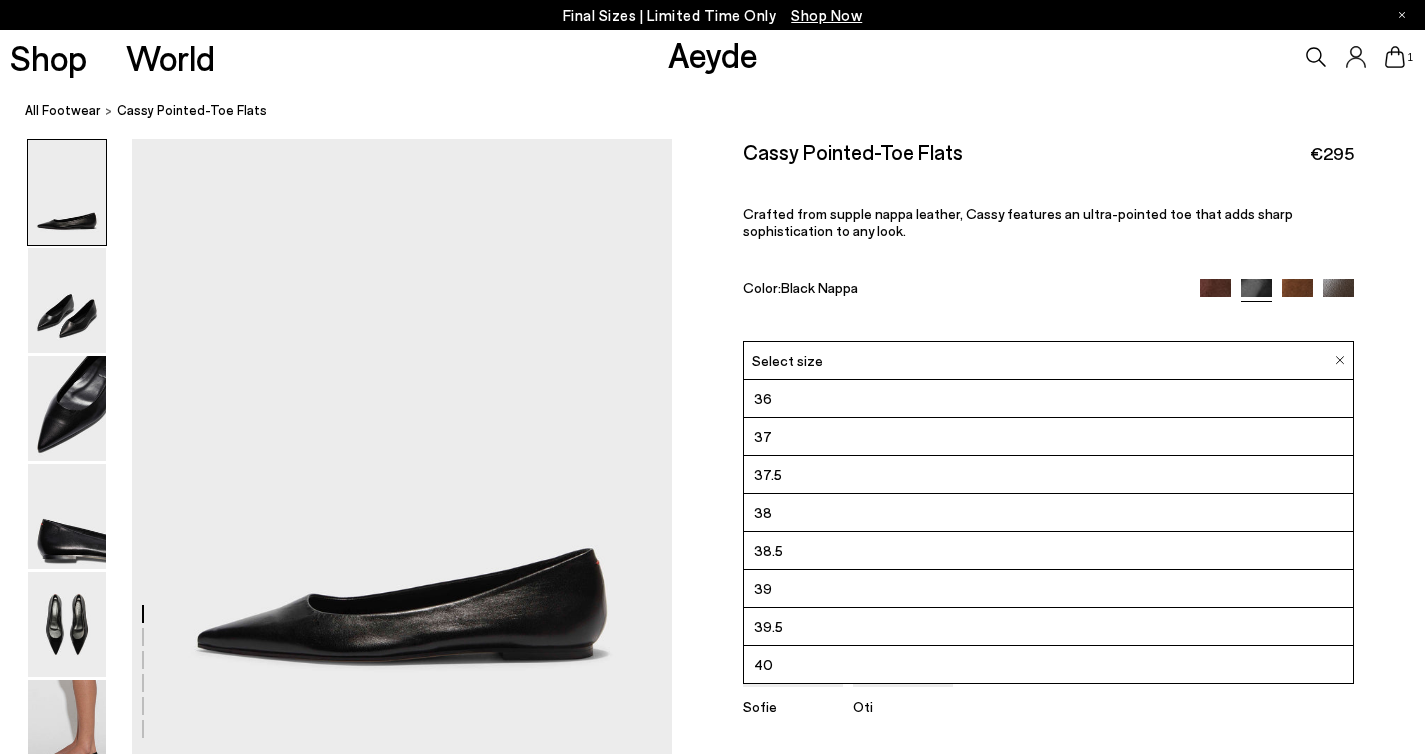 scroll, scrollTop: 114, scrollLeft: 0, axis: vertical 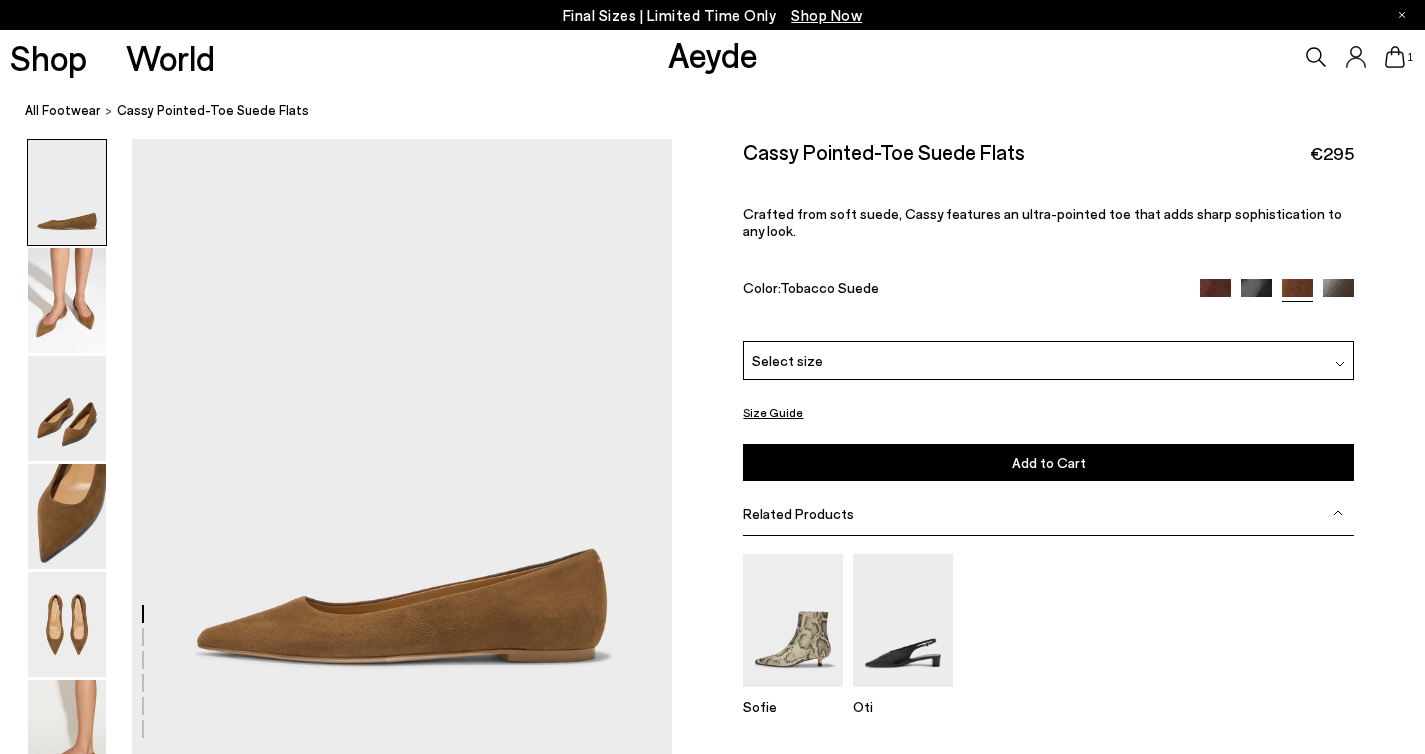 click on "Select size" at bounding box center (1048, 360) 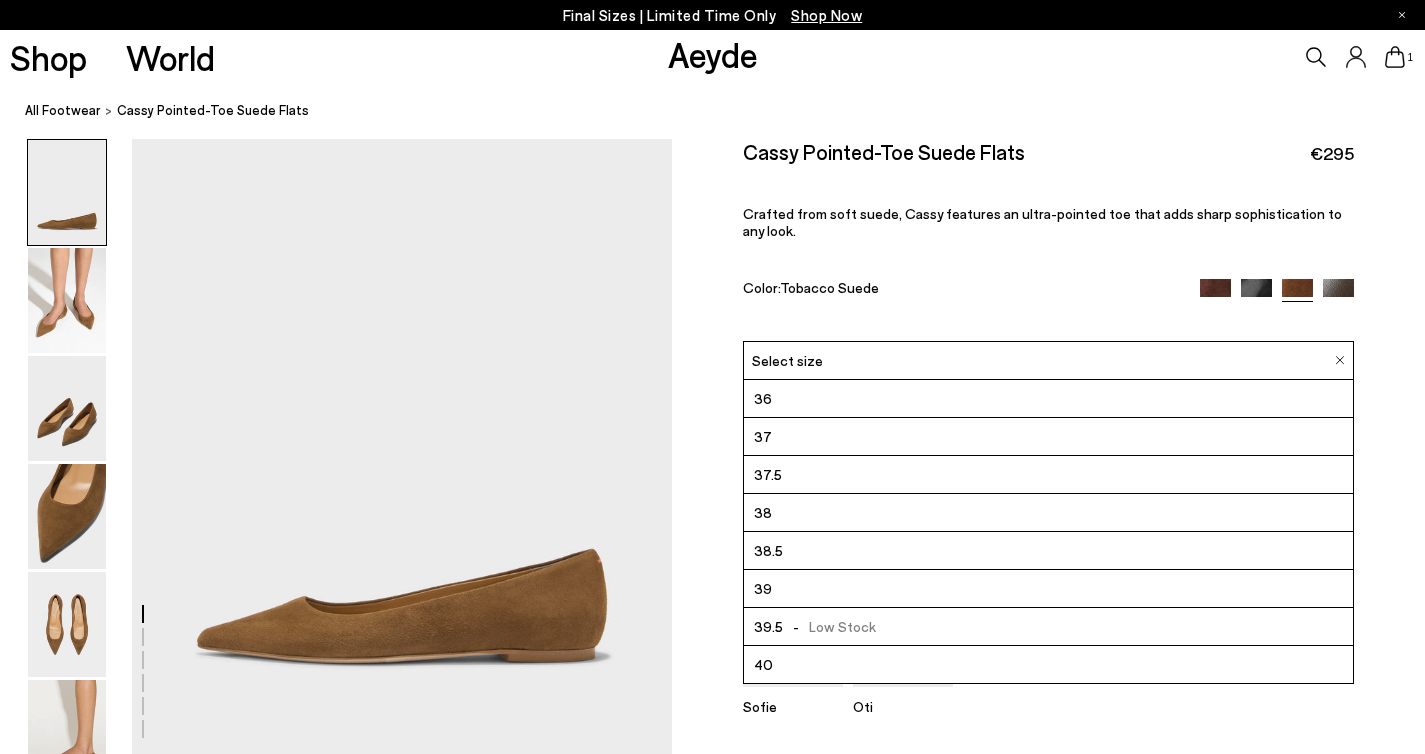 scroll, scrollTop: 114, scrollLeft: 0, axis: vertical 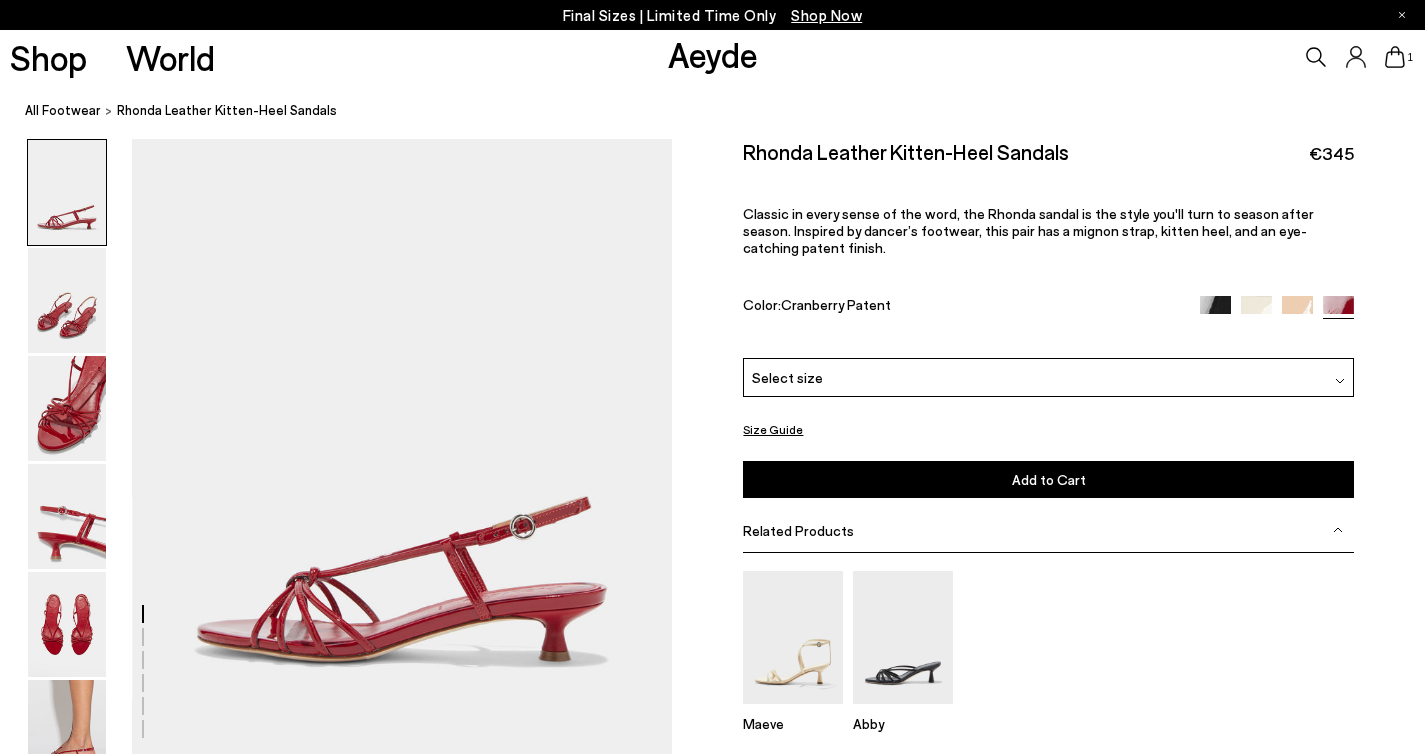 click on "Please Select a Color
Cranberry Patent
Black Patent
Creamy Patent
Peach Patent
Cranberry Patent
36 - 37" at bounding box center [1048, 428] 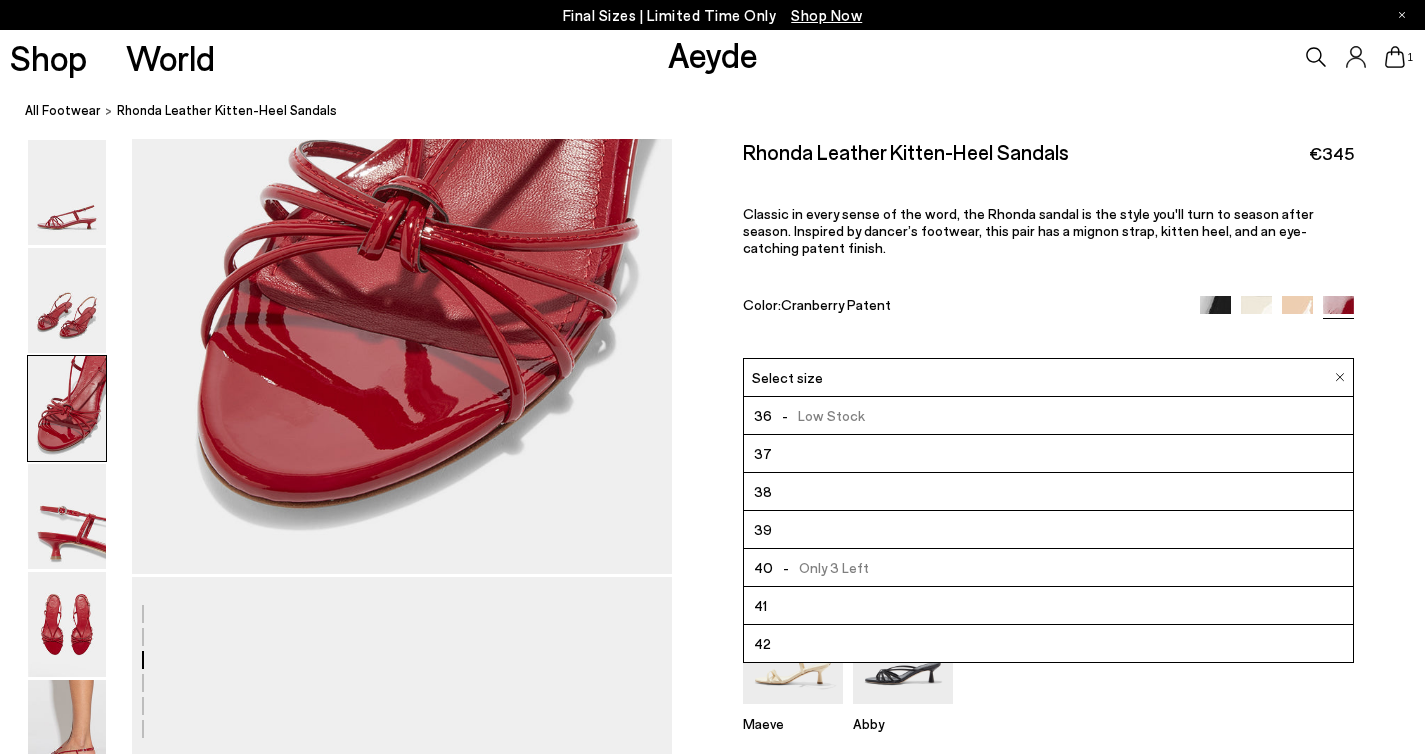 scroll, scrollTop: 1628, scrollLeft: 0, axis: vertical 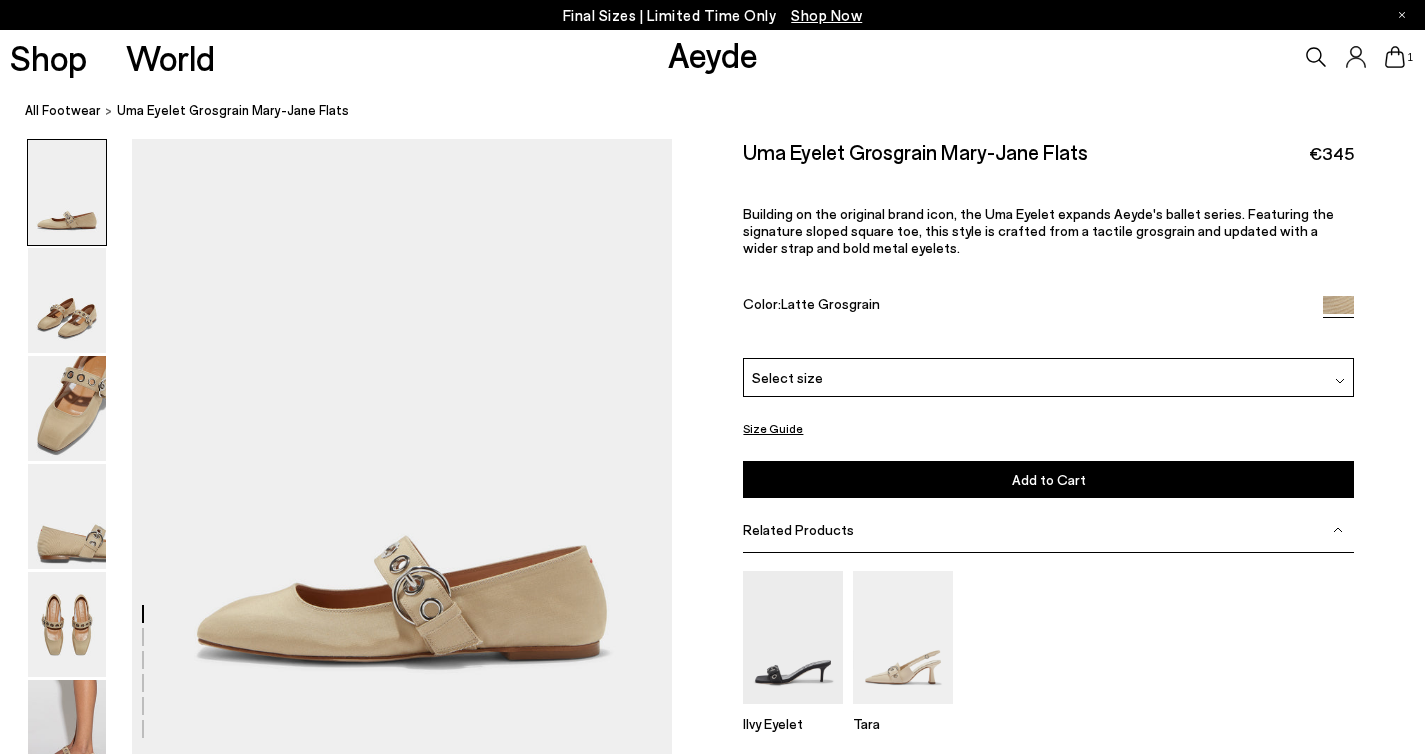 click on "Select size" at bounding box center [1048, 377] 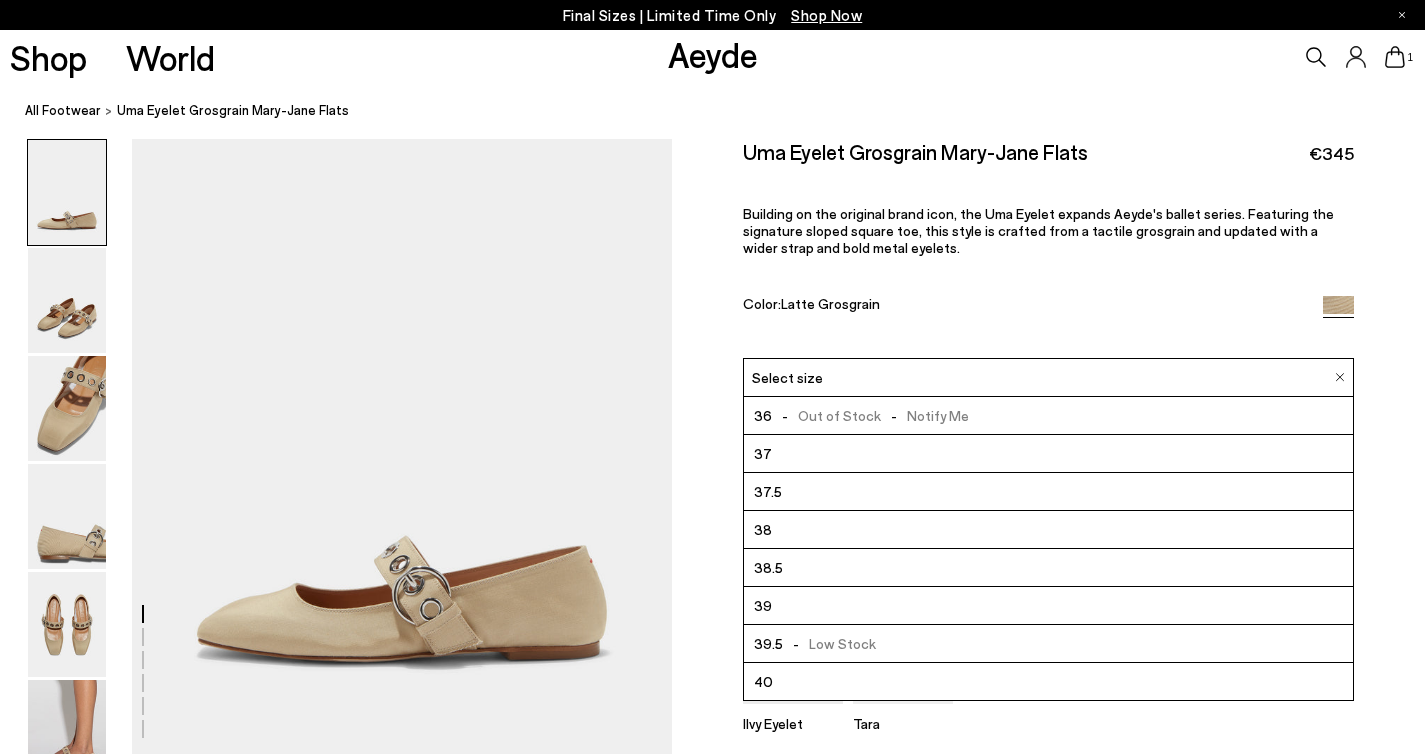 scroll, scrollTop: 114, scrollLeft: 0, axis: vertical 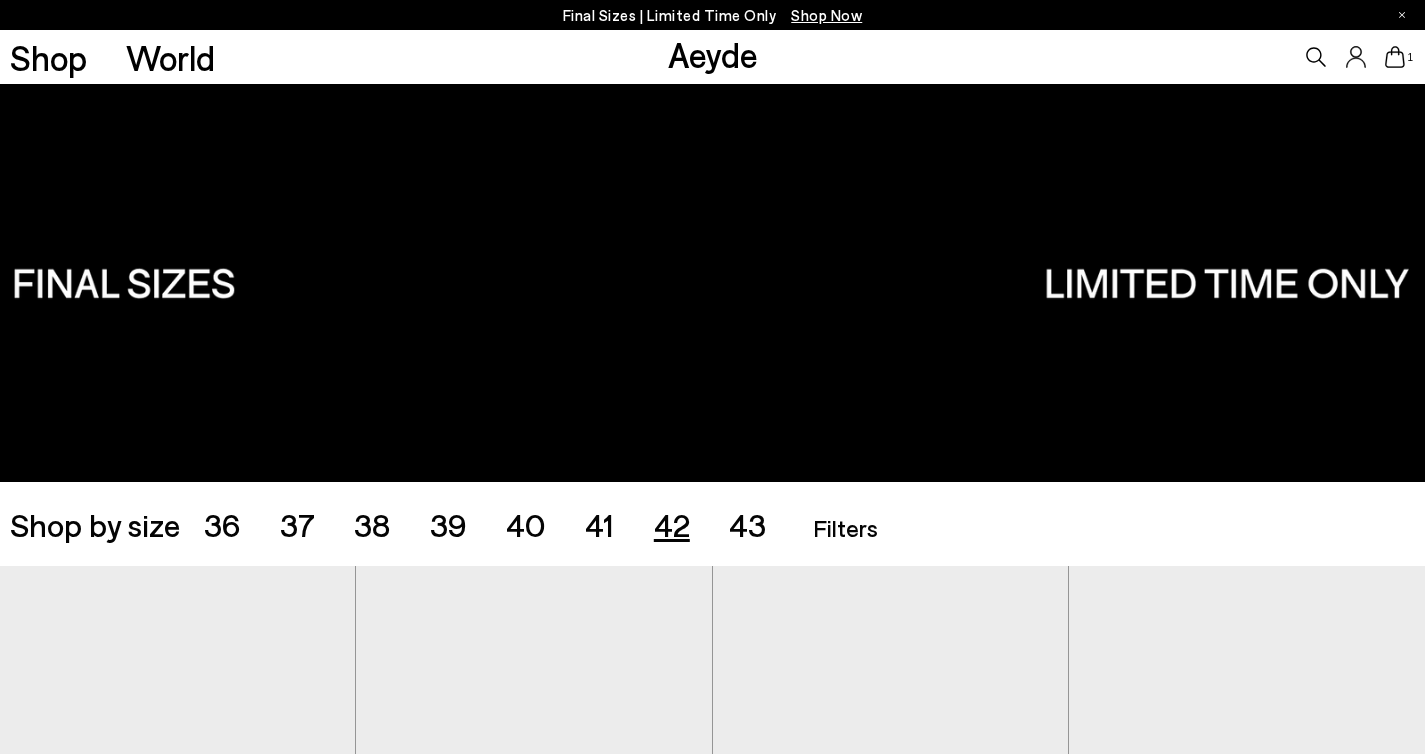 click on "42" at bounding box center (672, 524) 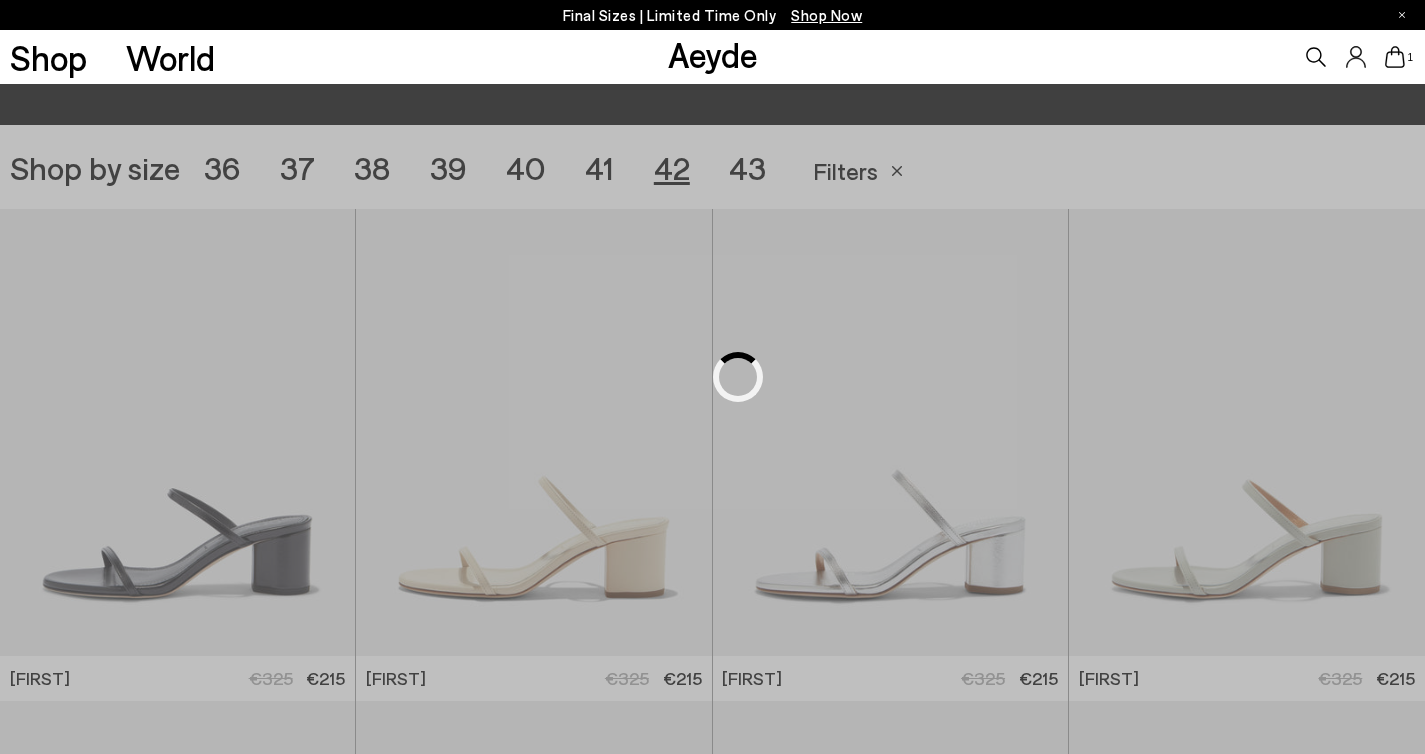 scroll, scrollTop: 397, scrollLeft: 0, axis: vertical 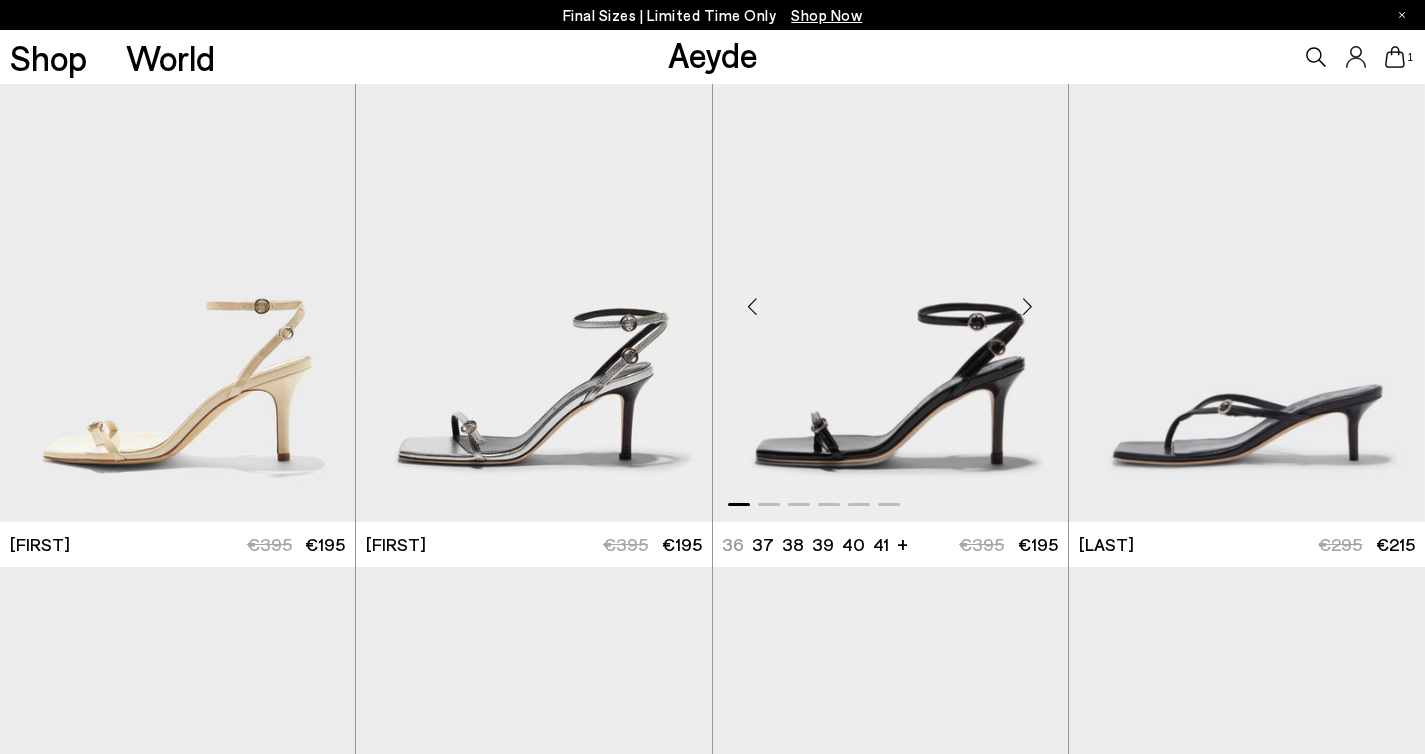 click at bounding box center [1028, 307] 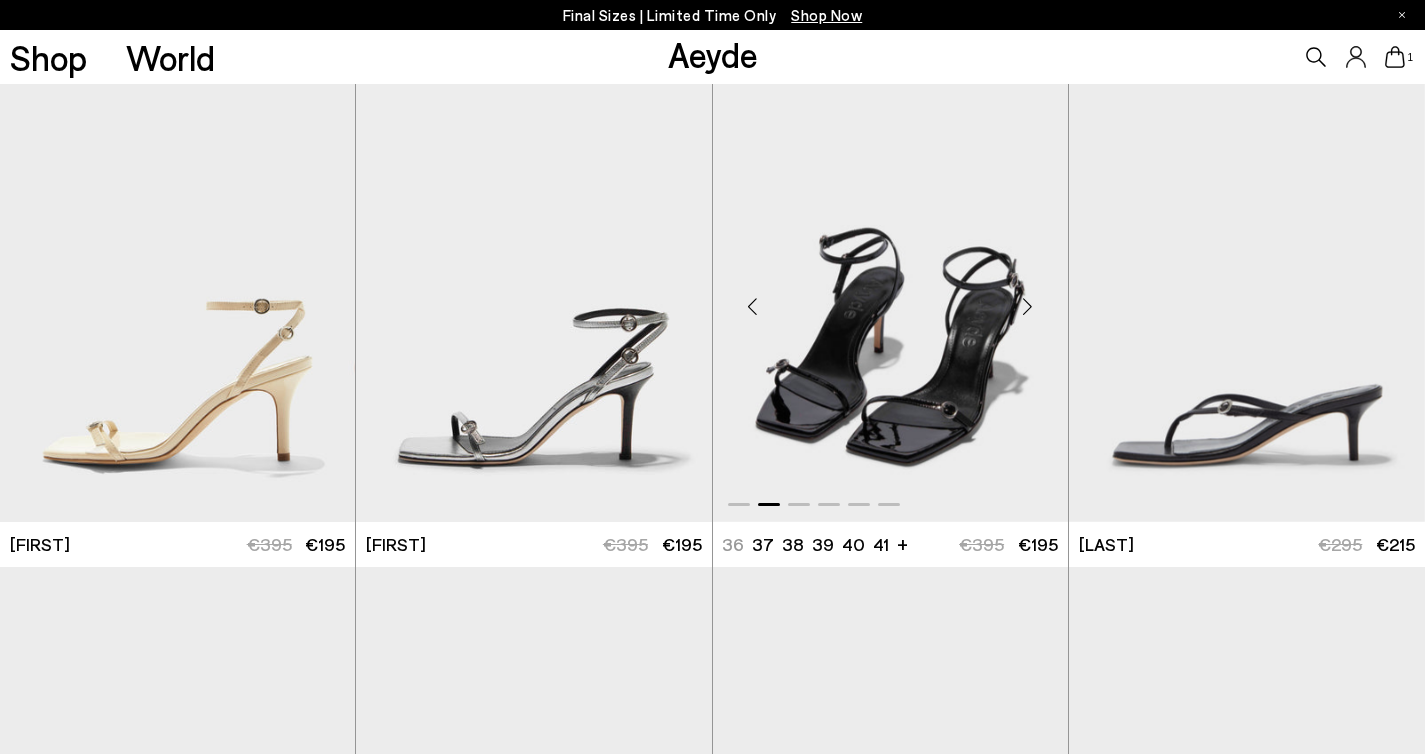 click at bounding box center [1028, 307] 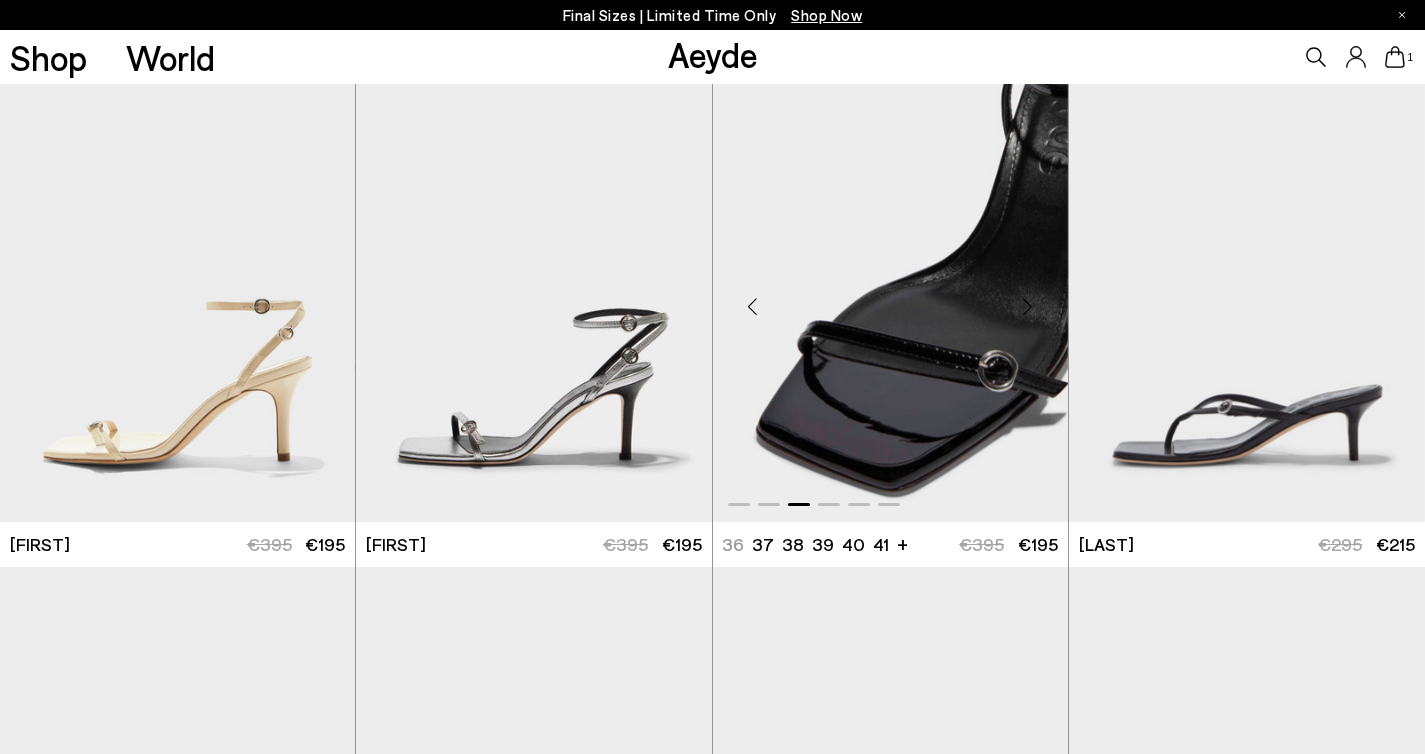 click at bounding box center [1028, 307] 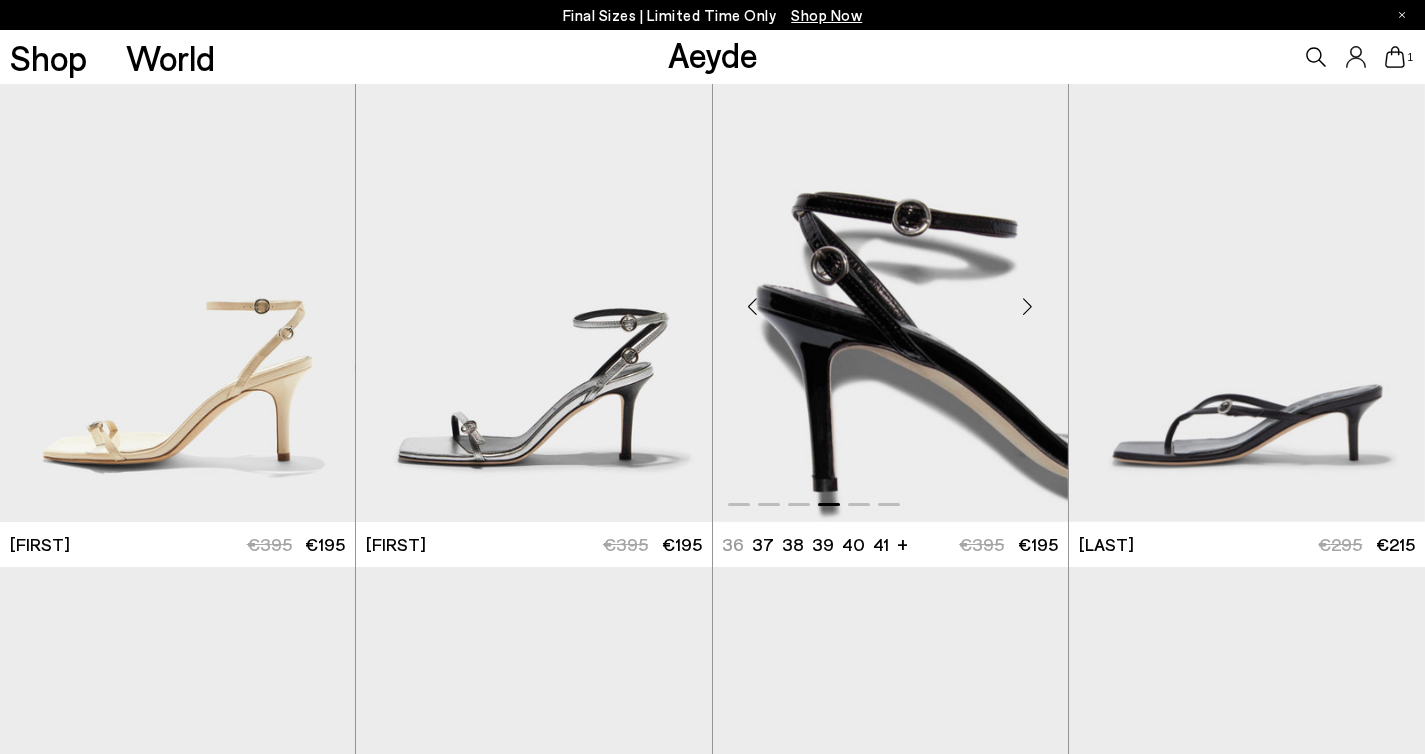 click at bounding box center [1028, 307] 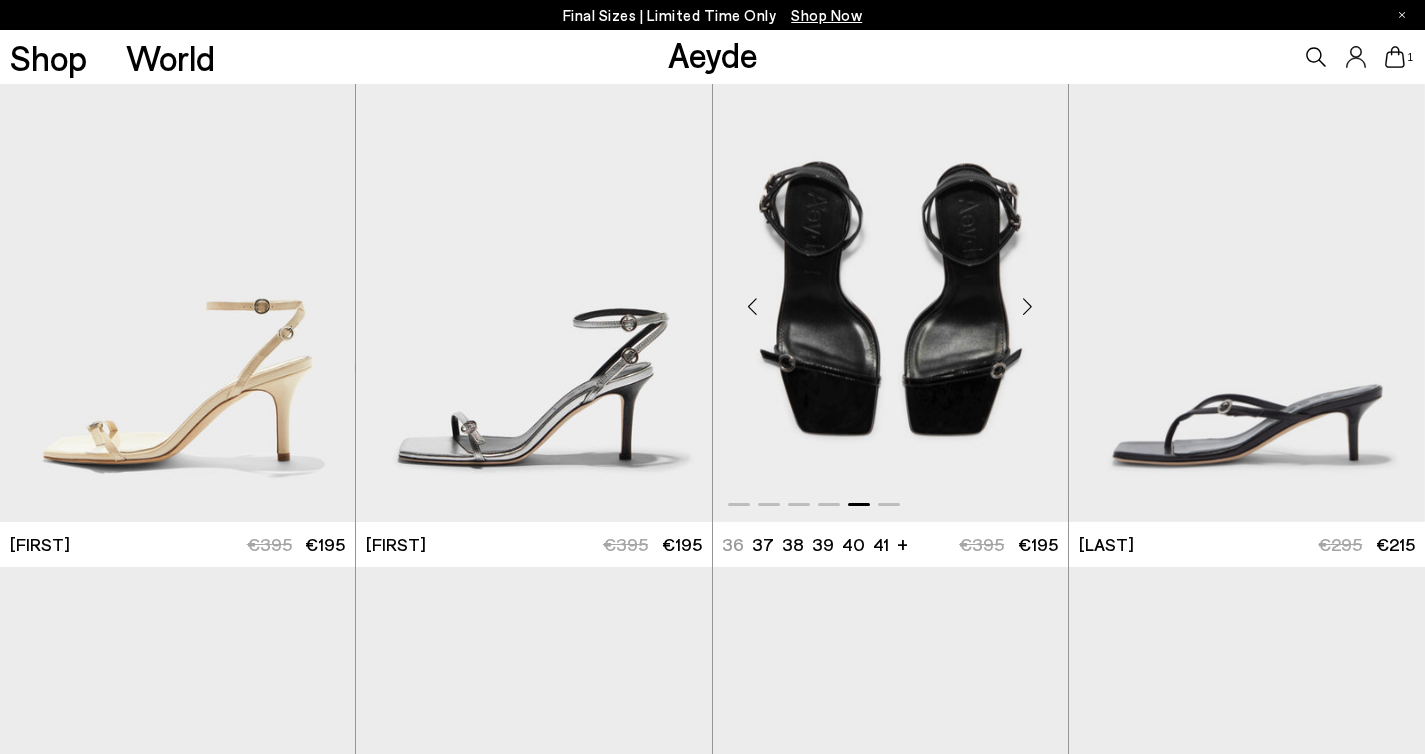 click at bounding box center [1028, 307] 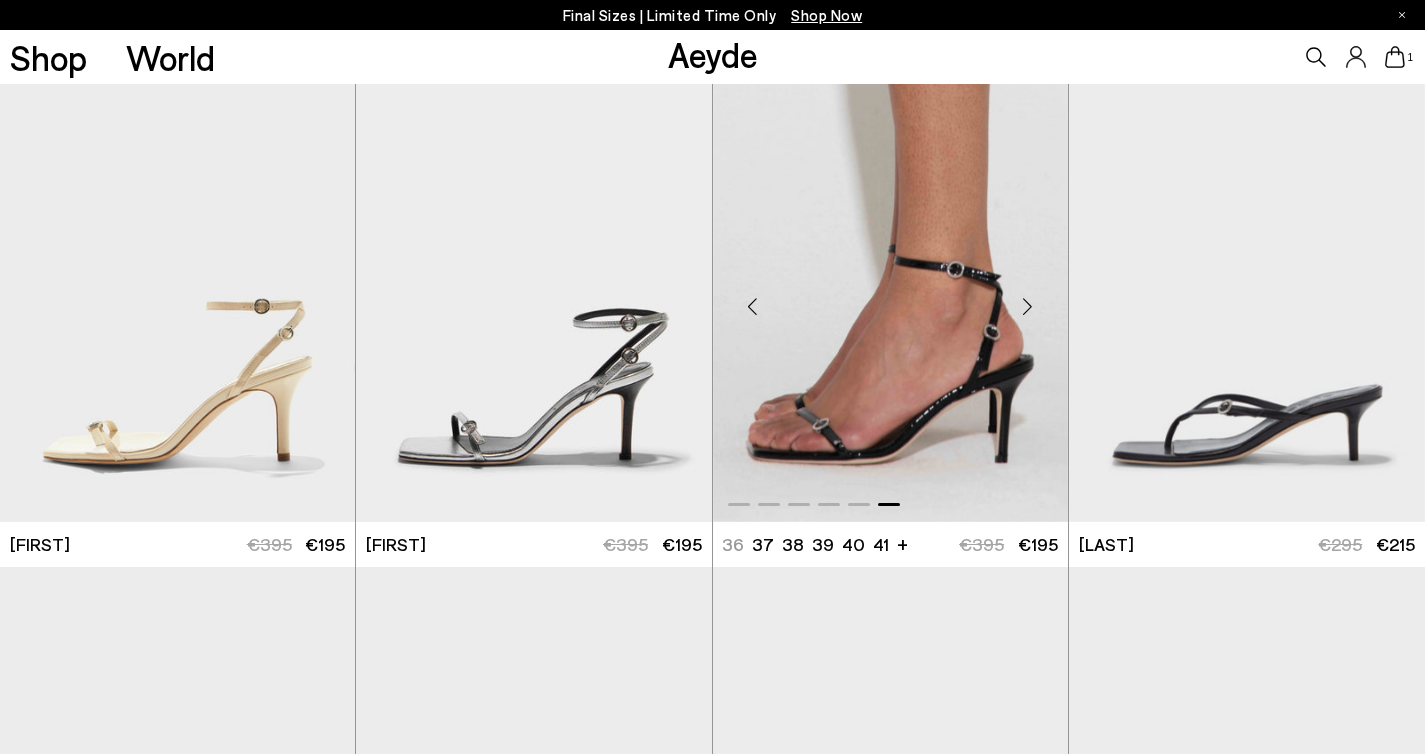 click at bounding box center (1028, 307) 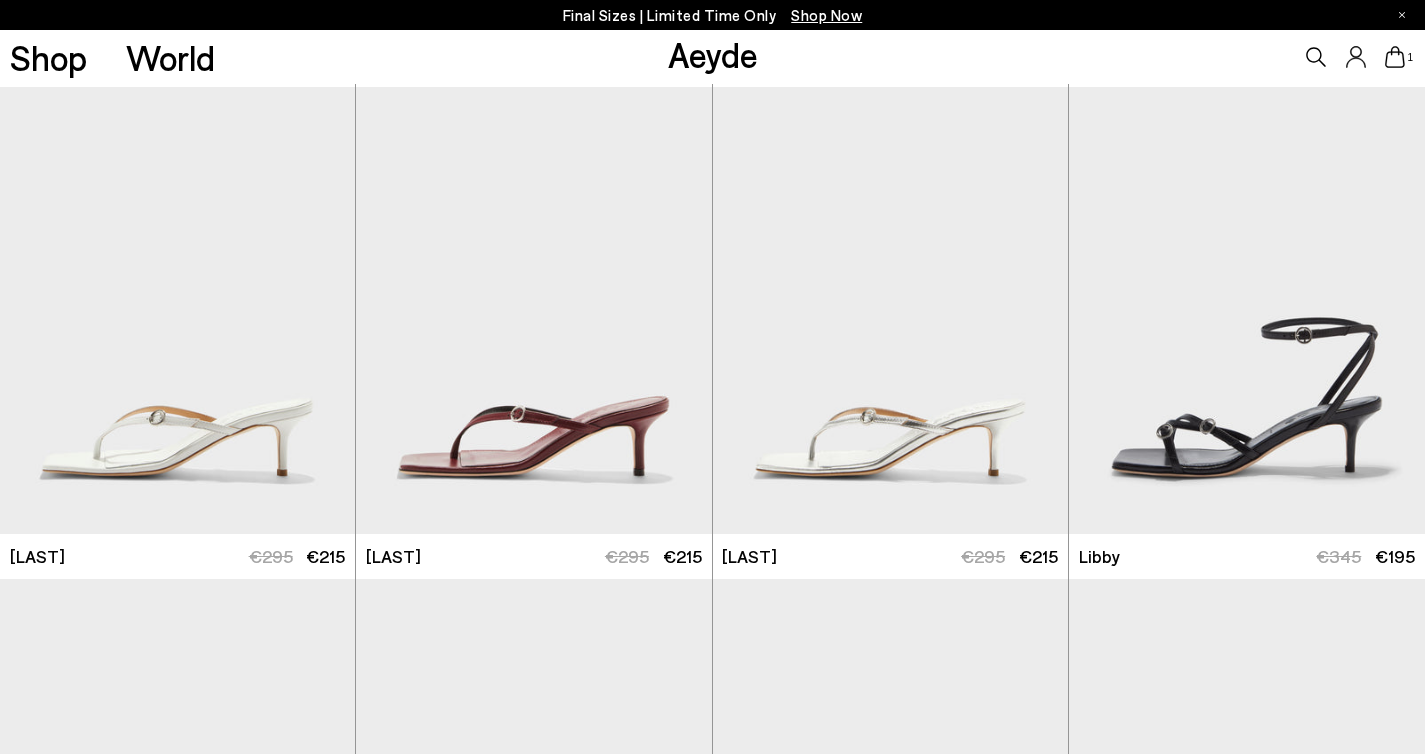 scroll, scrollTop: 1466, scrollLeft: 0, axis: vertical 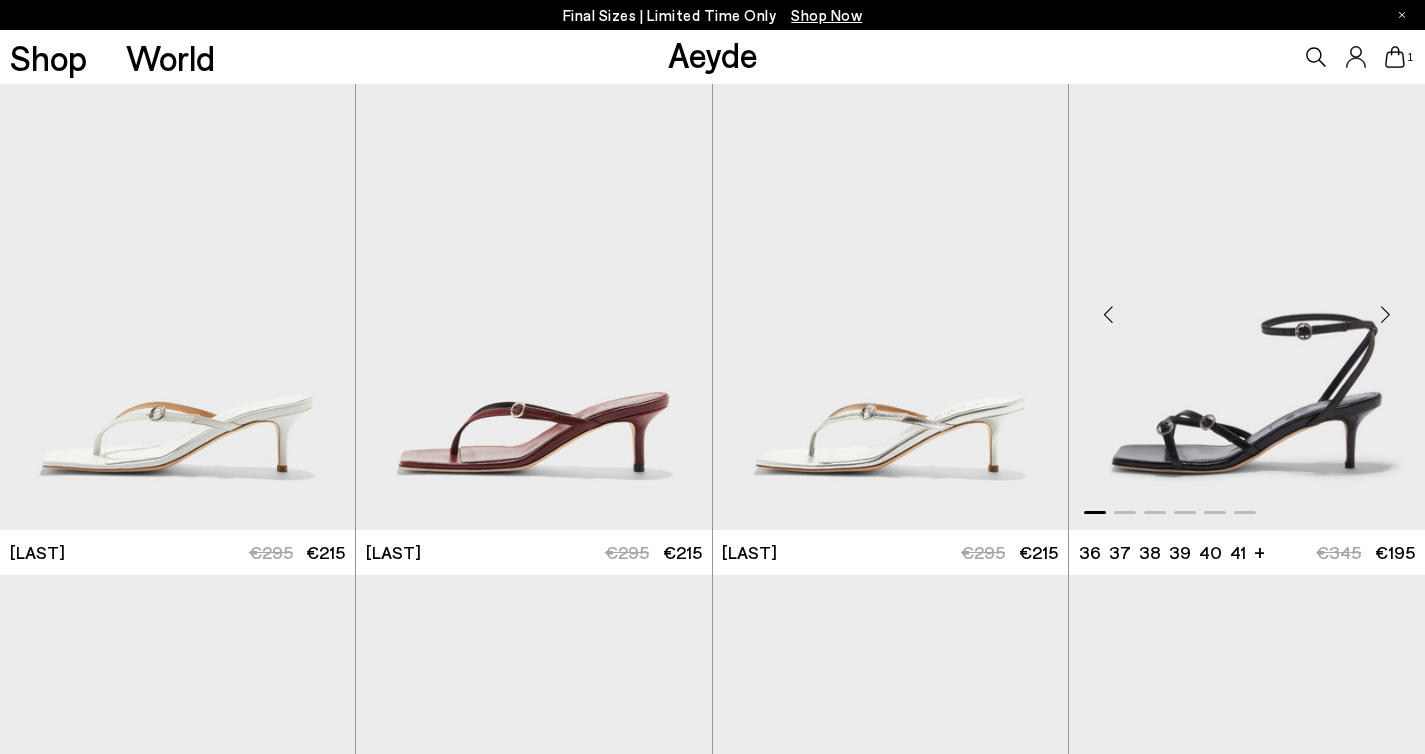 click at bounding box center [1385, 315] 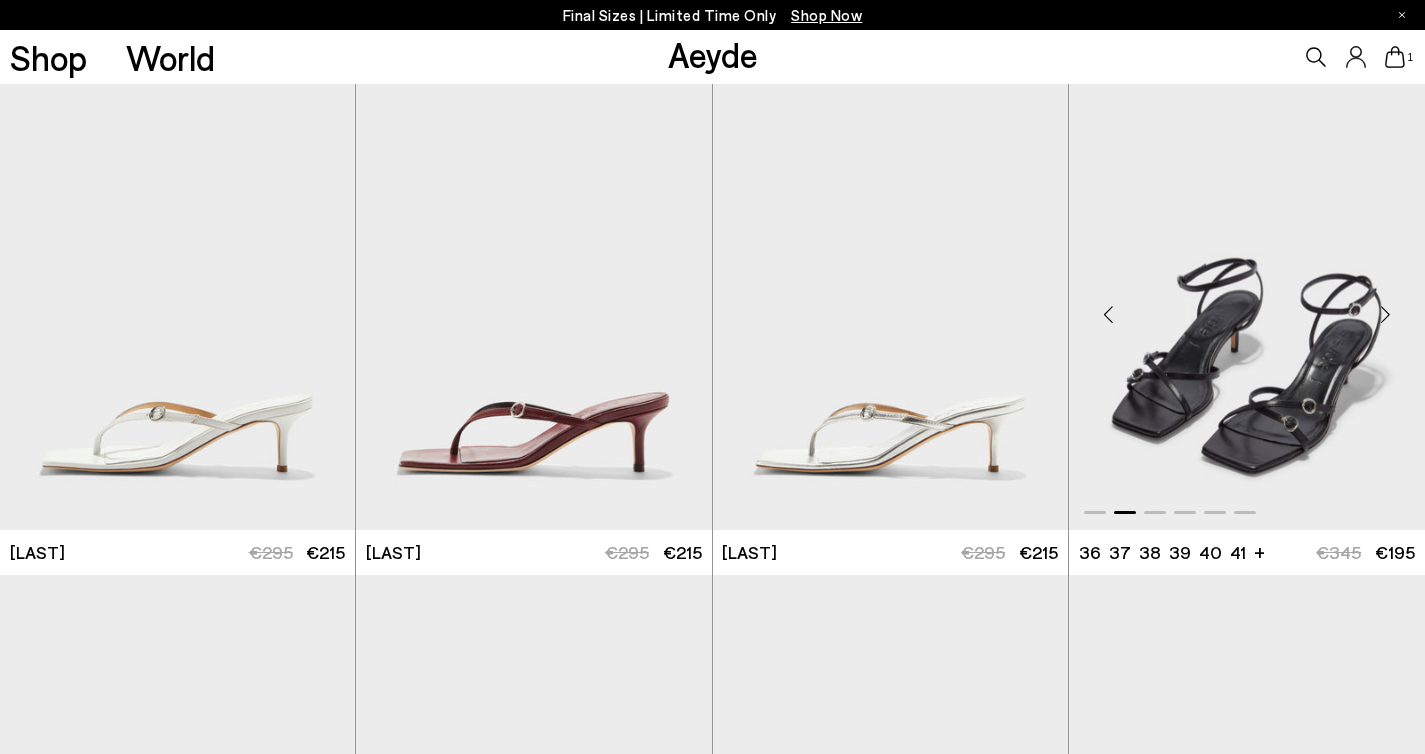 click at bounding box center [1385, 315] 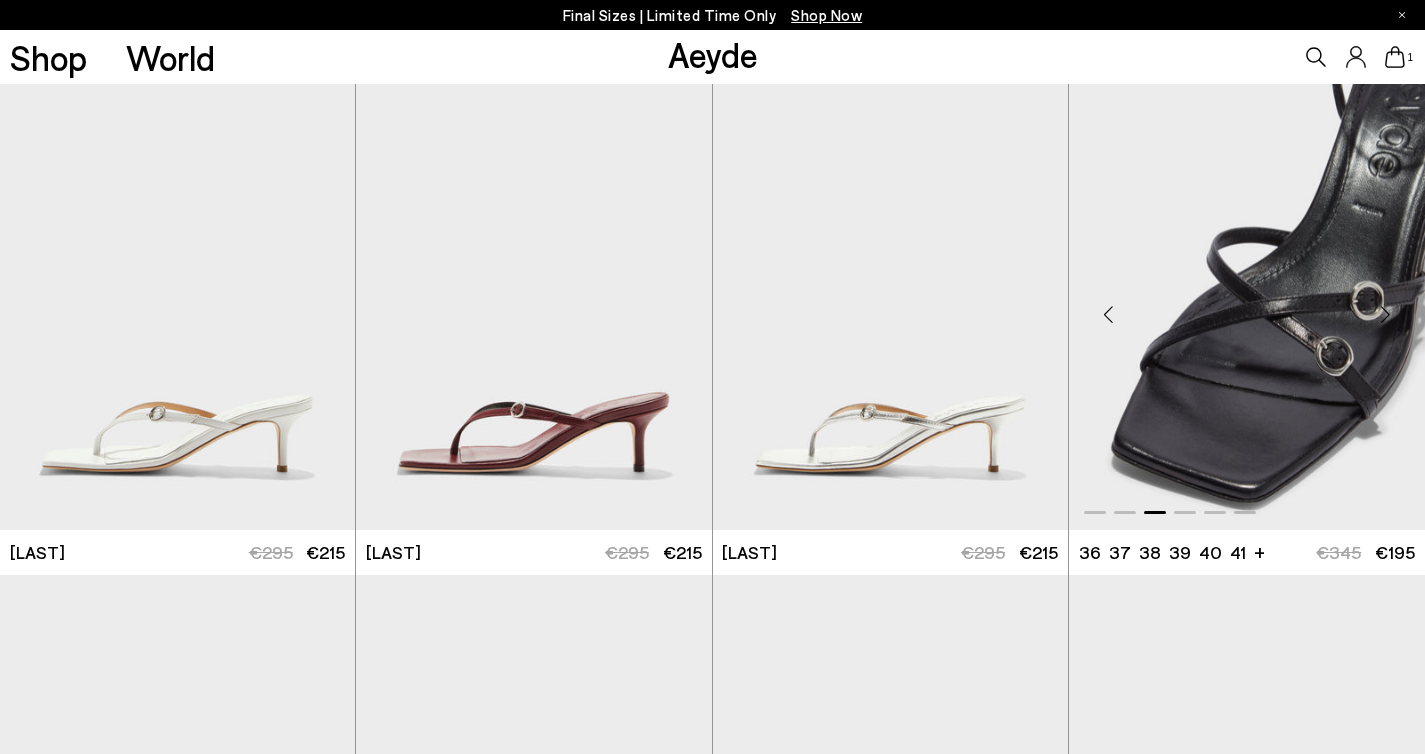 click at bounding box center [1385, 315] 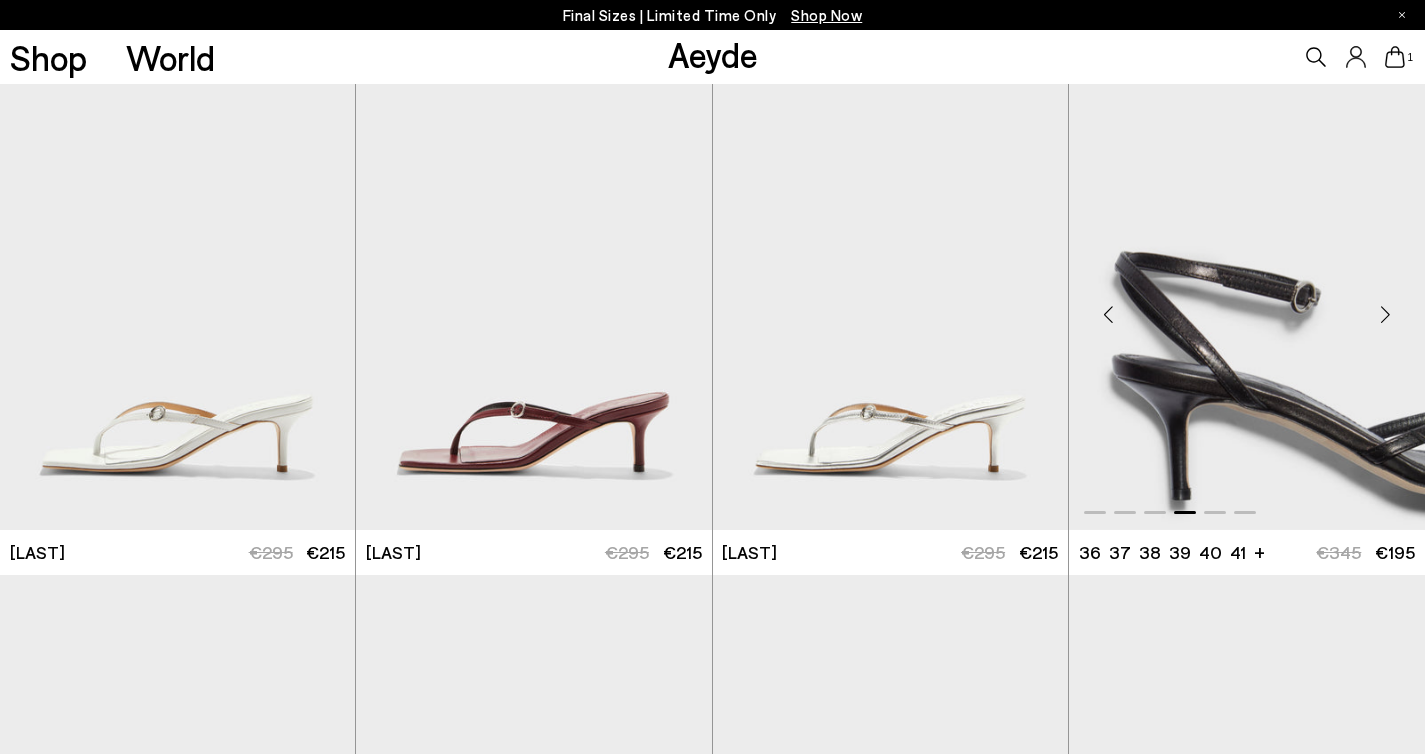 click at bounding box center [1385, 315] 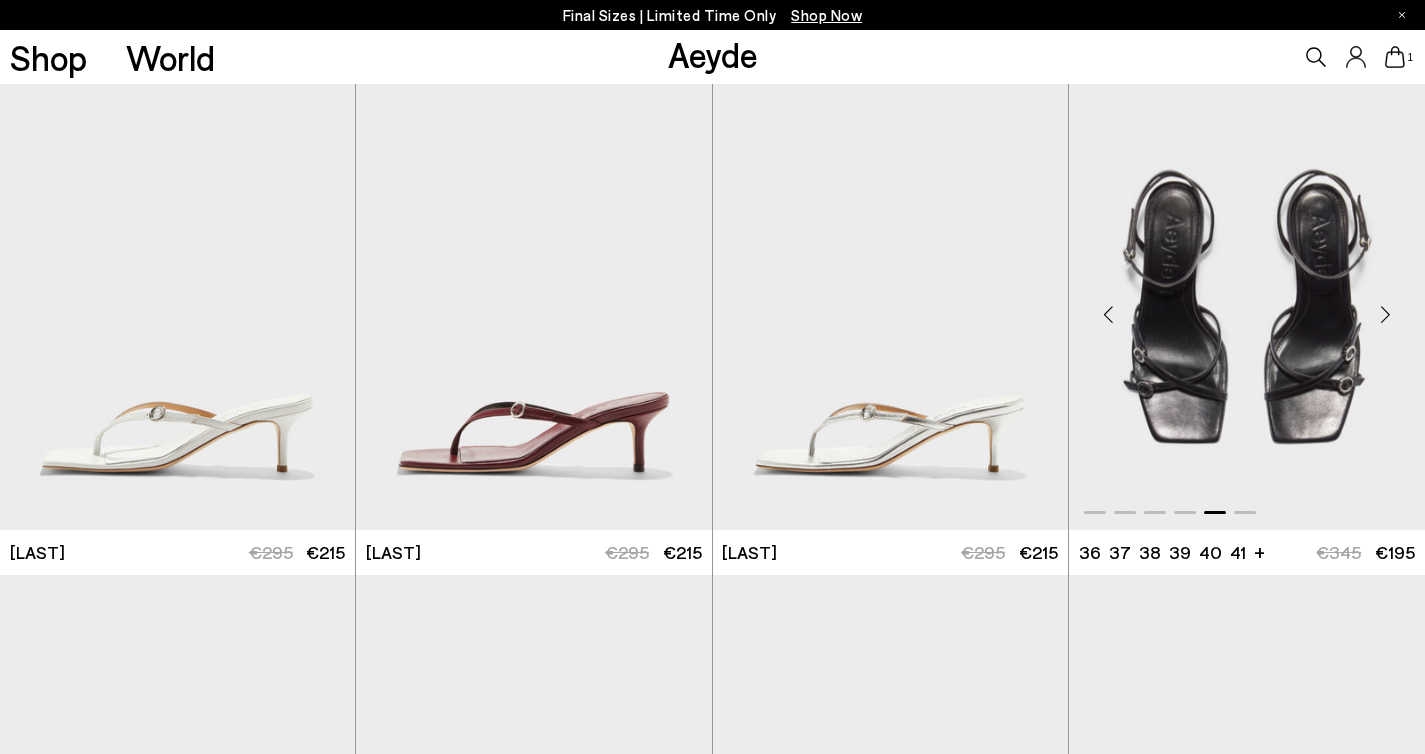 click at bounding box center (1385, 315) 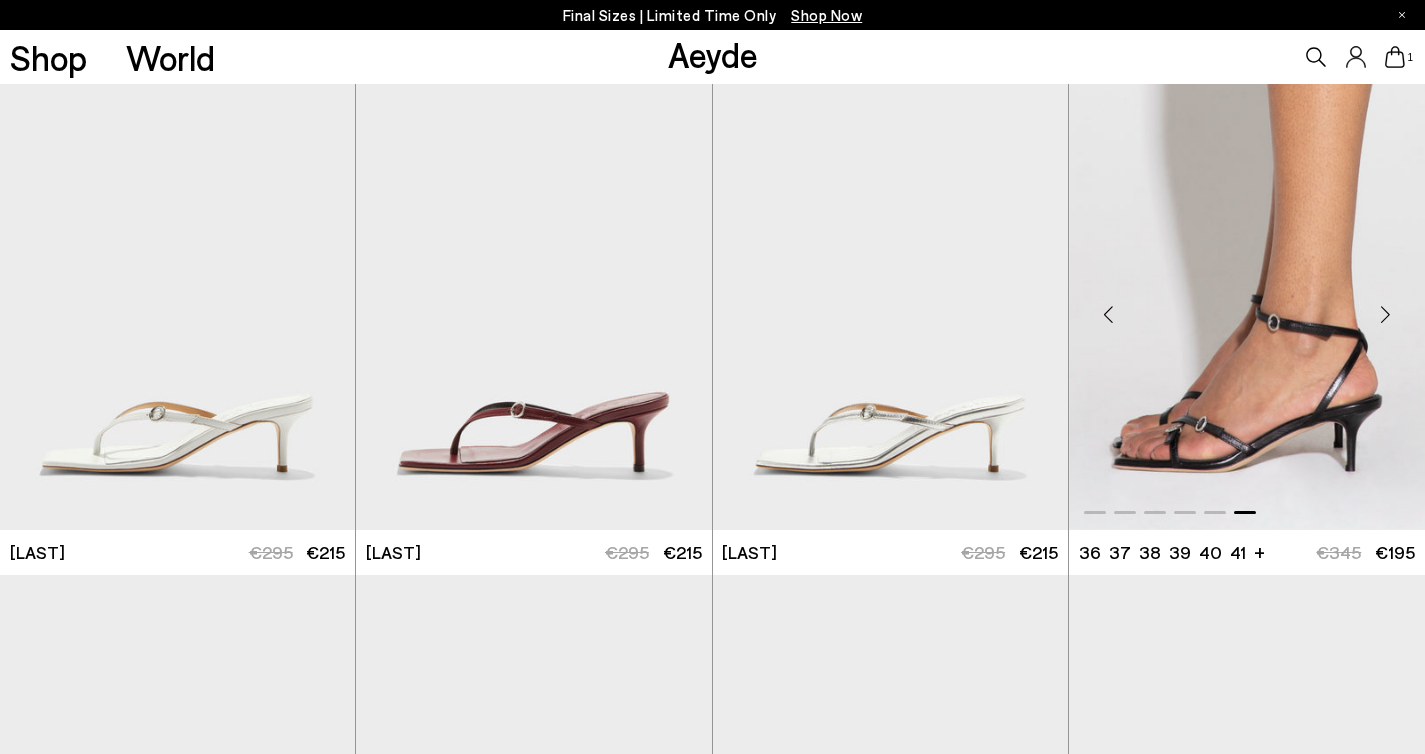 click at bounding box center (1385, 315) 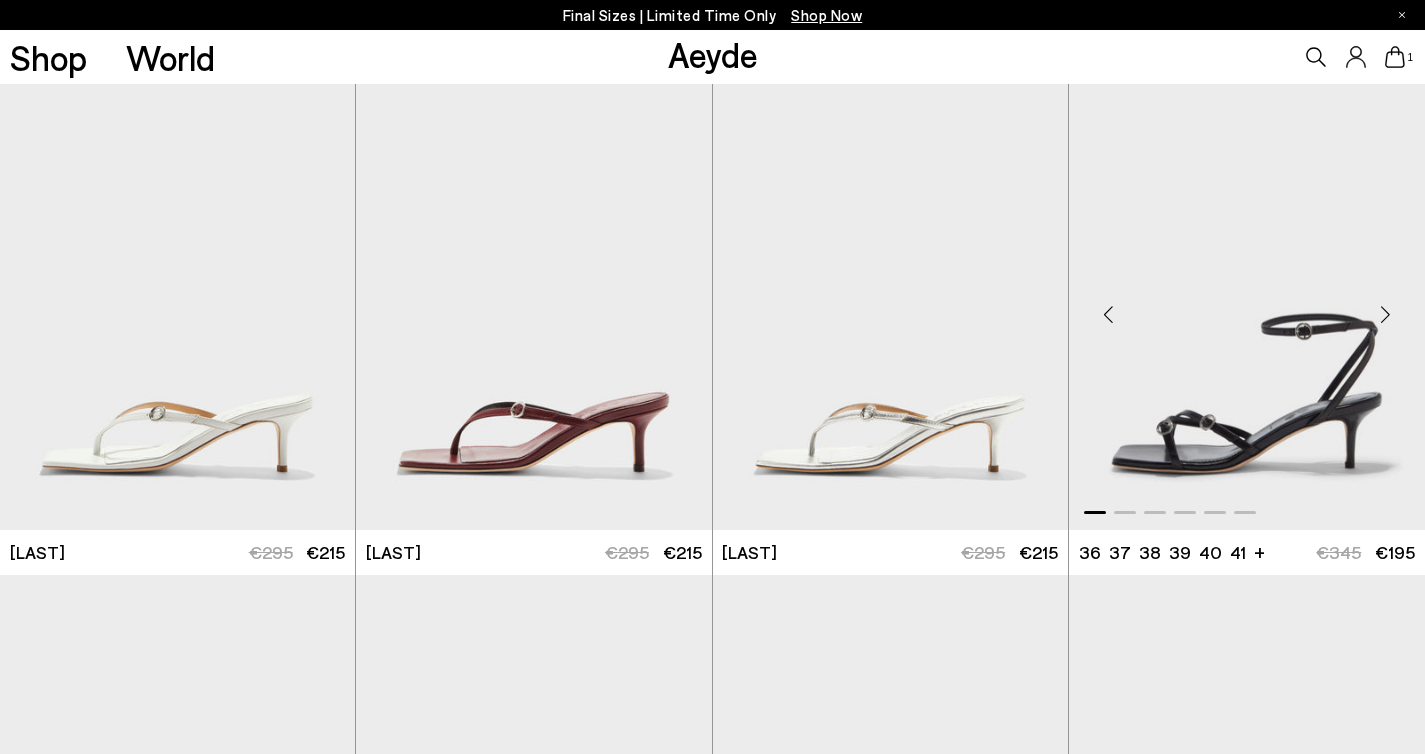 click at bounding box center (1385, 315) 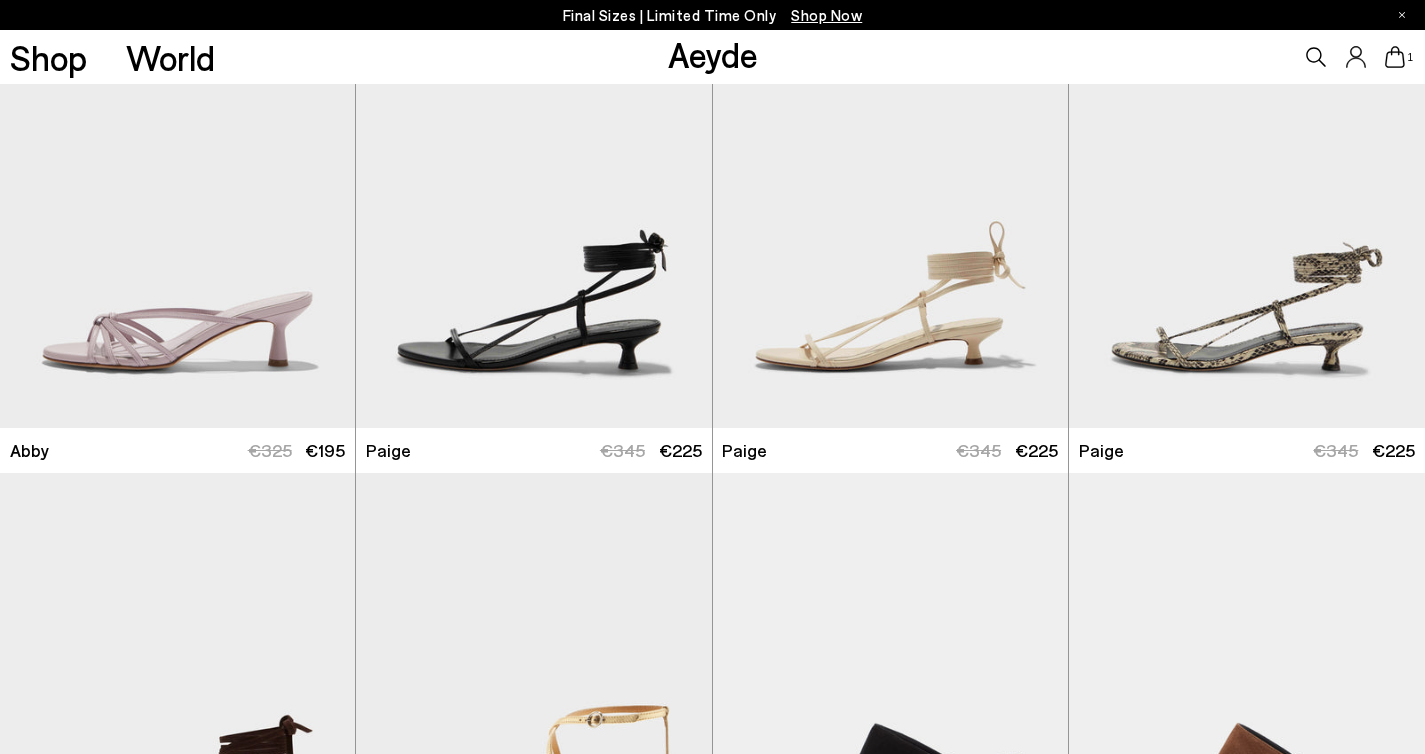 scroll, scrollTop: 3045, scrollLeft: 0, axis: vertical 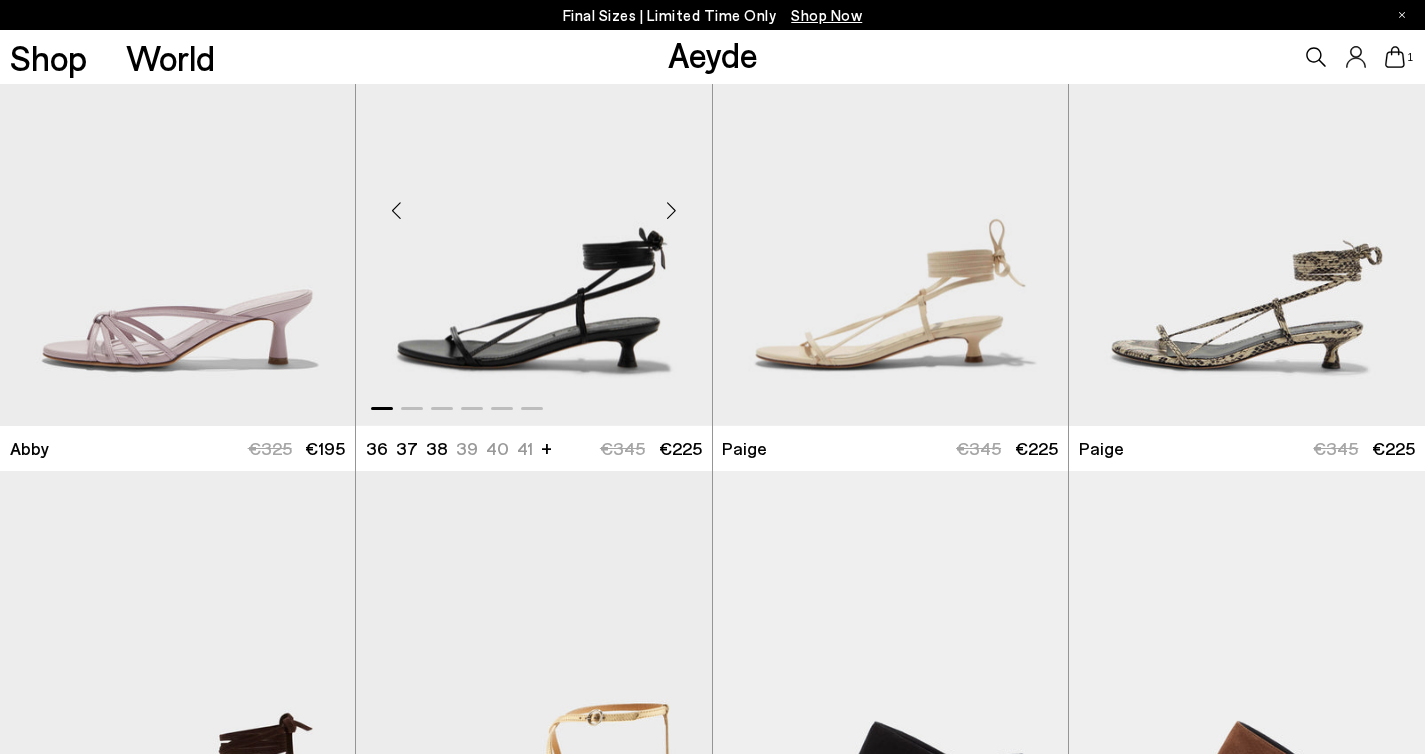 click at bounding box center [672, 211] 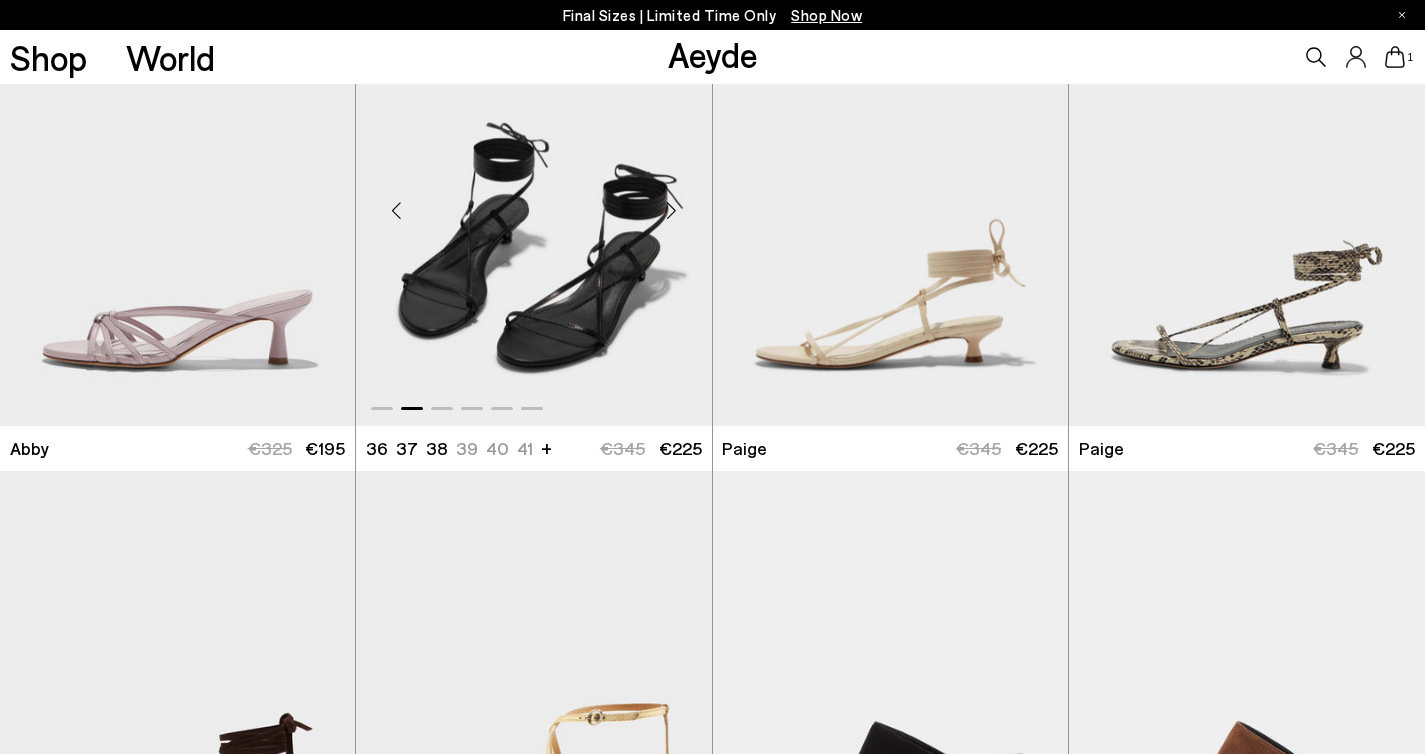 click at bounding box center (672, 211) 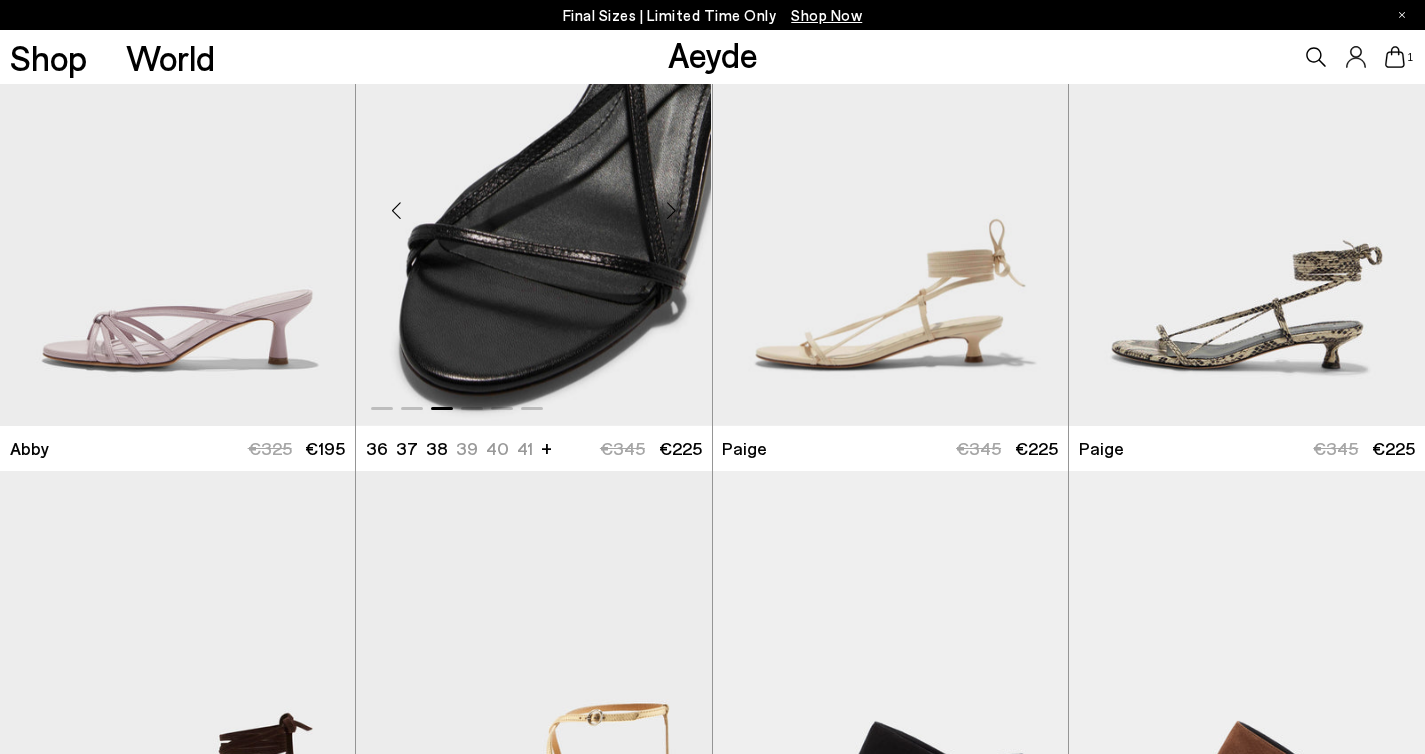 click at bounding box center [672, 211] 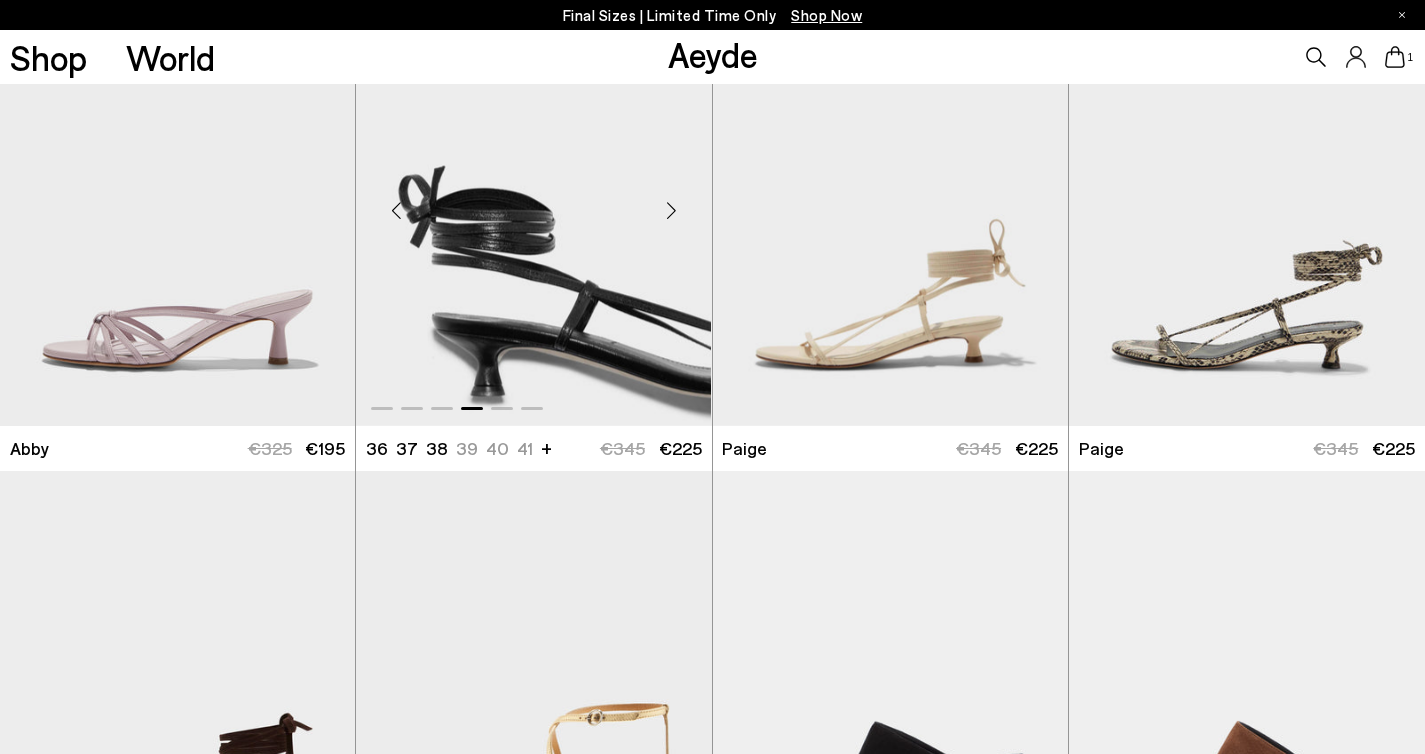 click at bounding box center [672, 211] 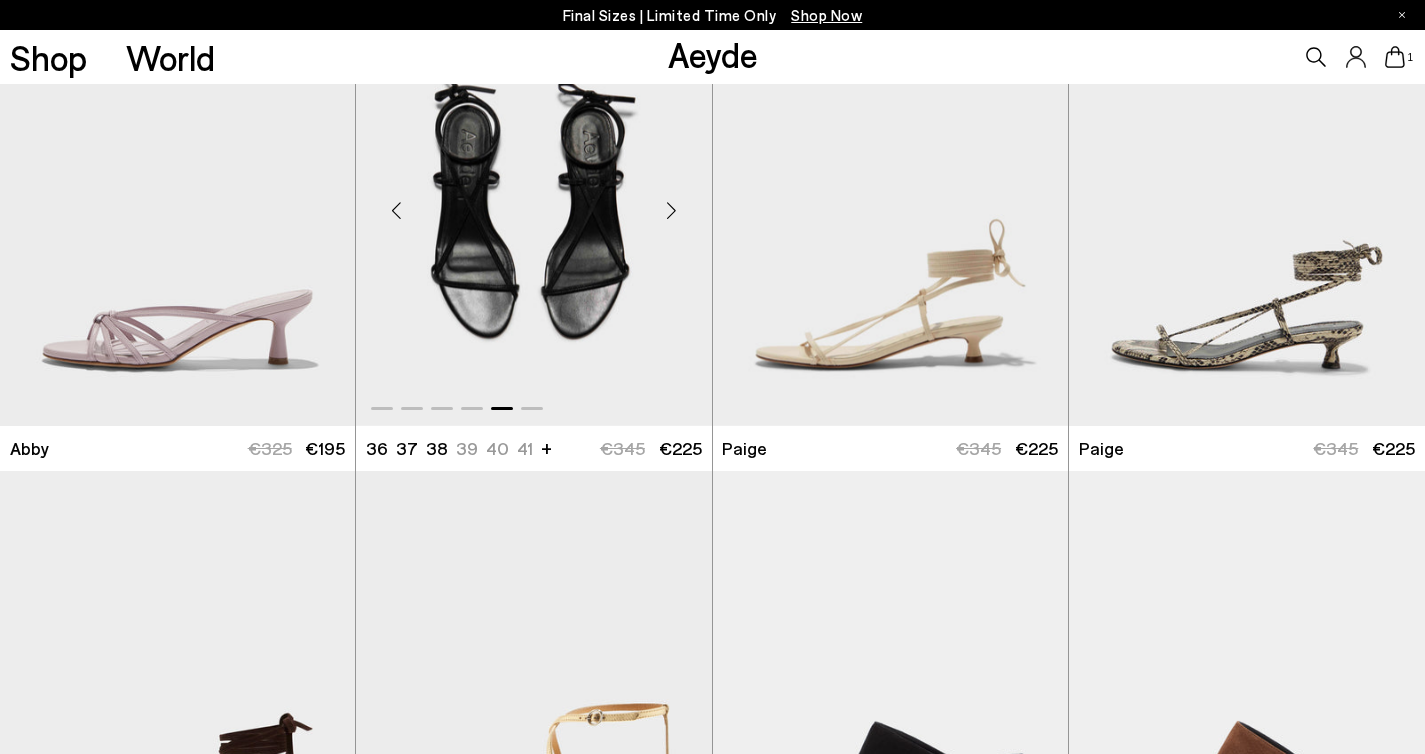 click at bounding box center [672, 211] 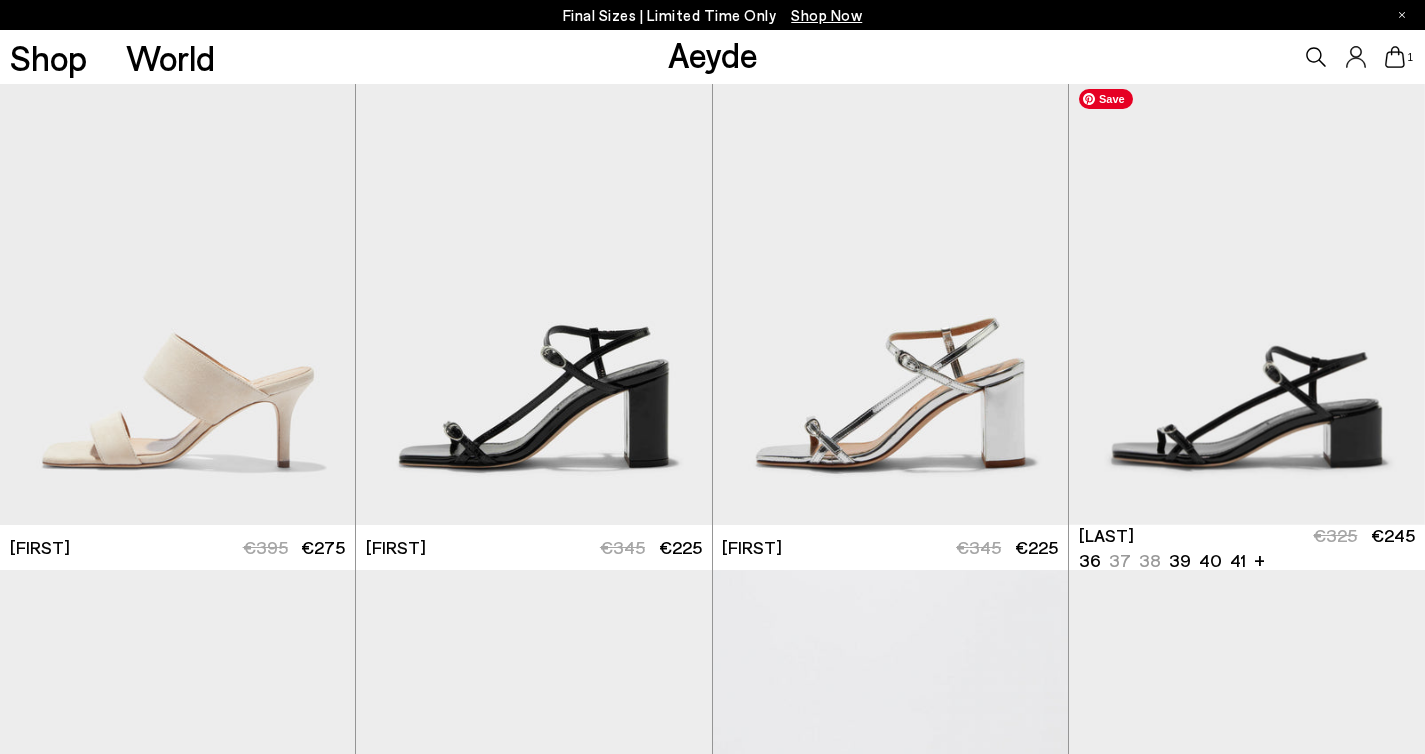 scroll, scrollTop: 3932, scrollLeft: 0, axis: vertical 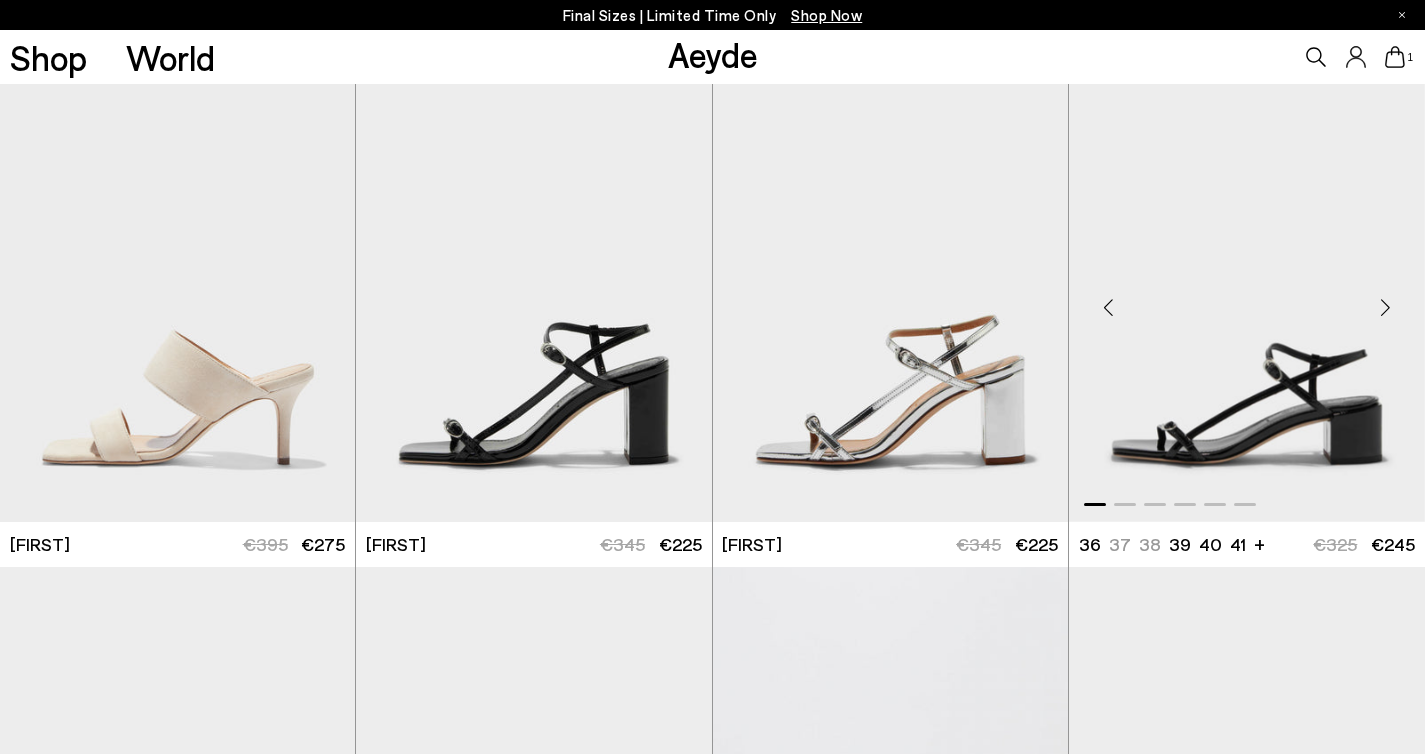 click at bounding box center (1385, 307) 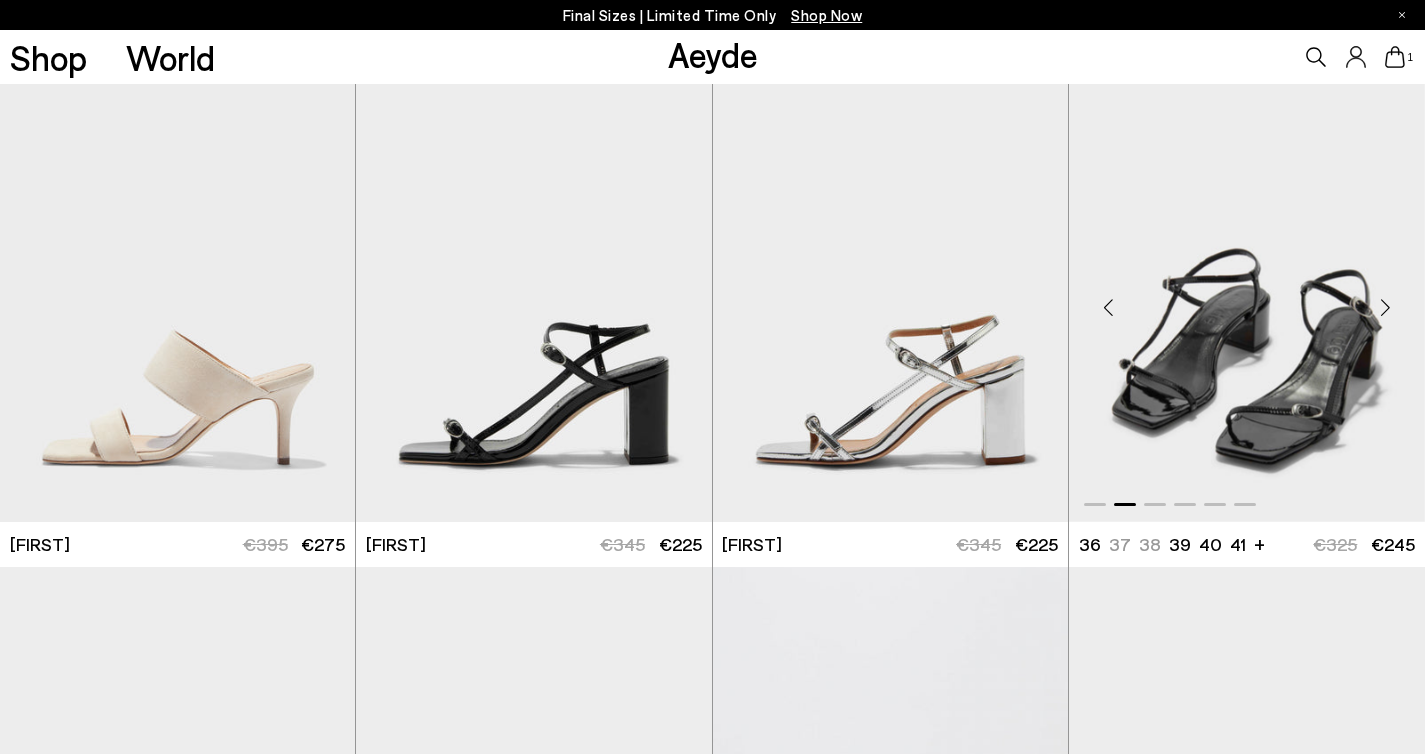 click at bounding box center (1385, 307) 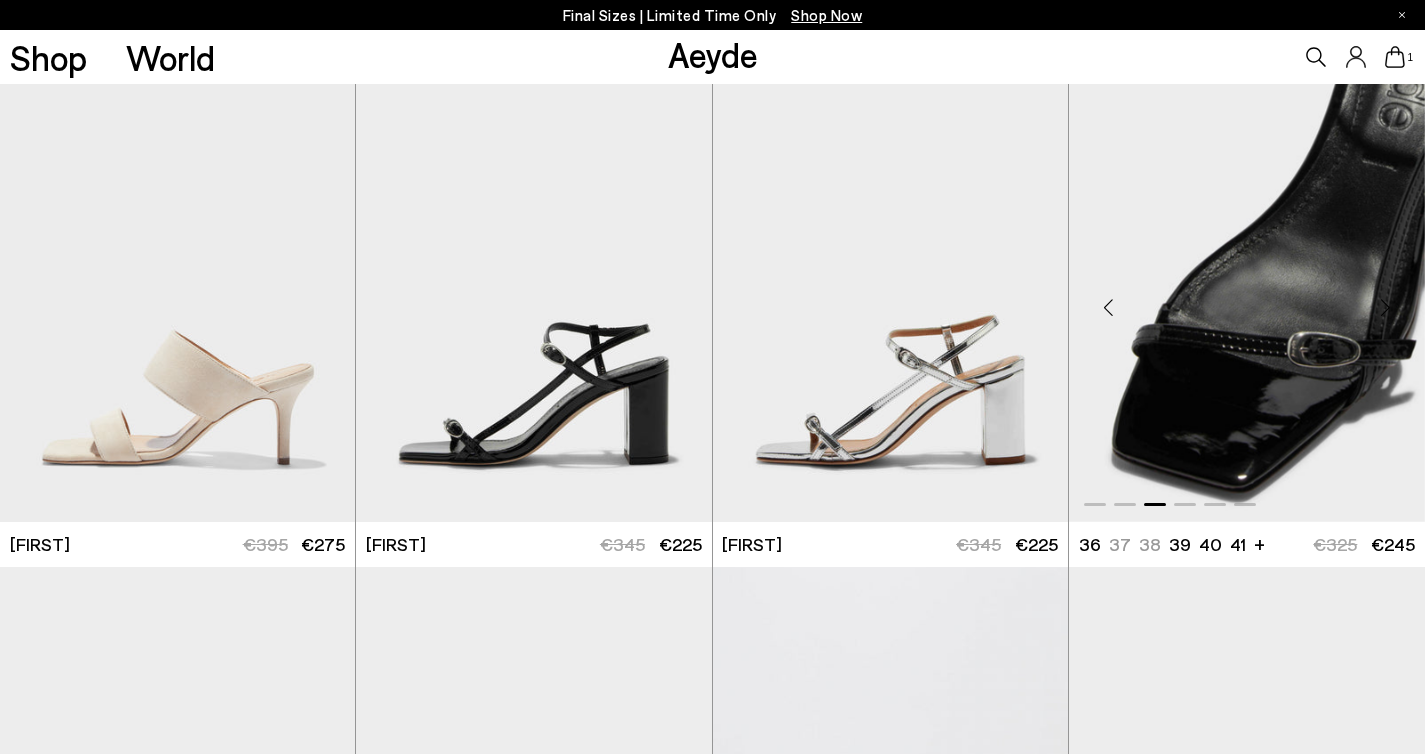 click at bounding box center [1385, 307] 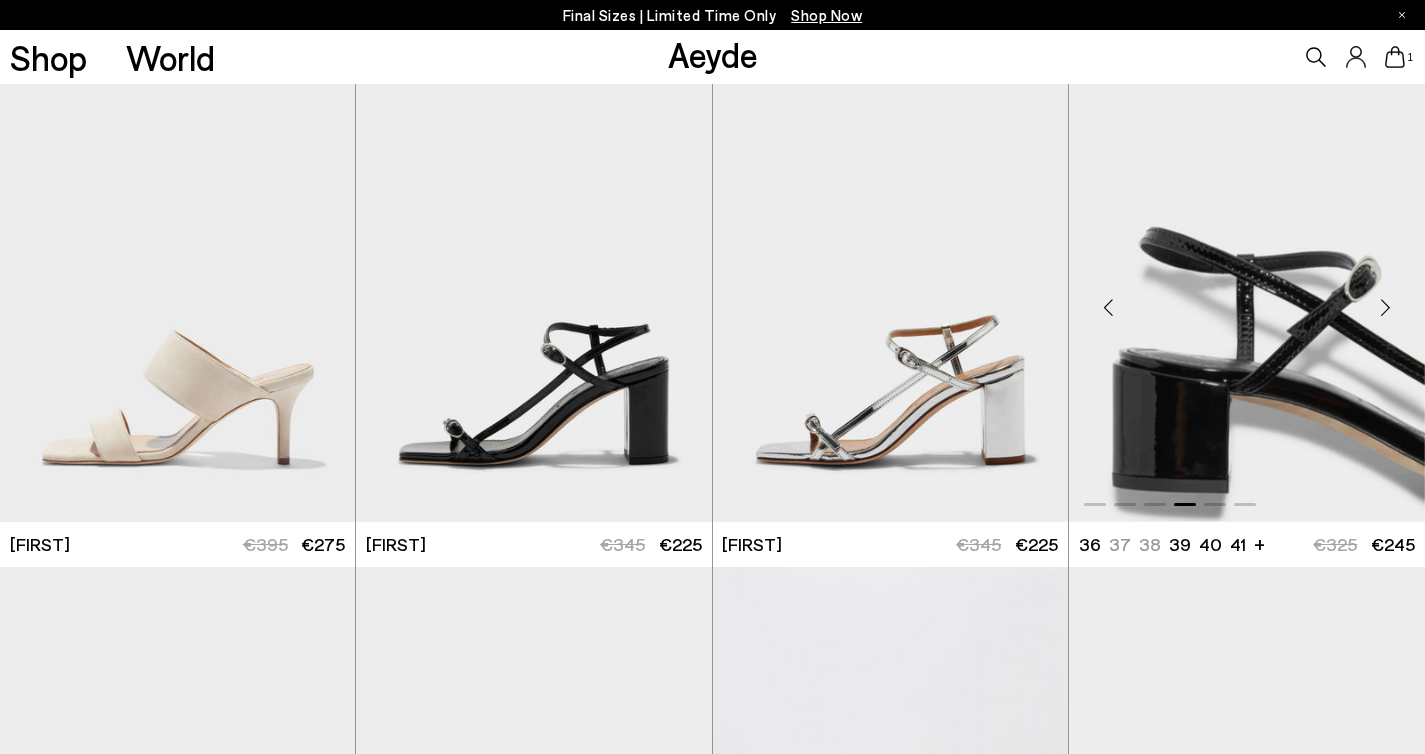 click at bounding box center (1385, 307) 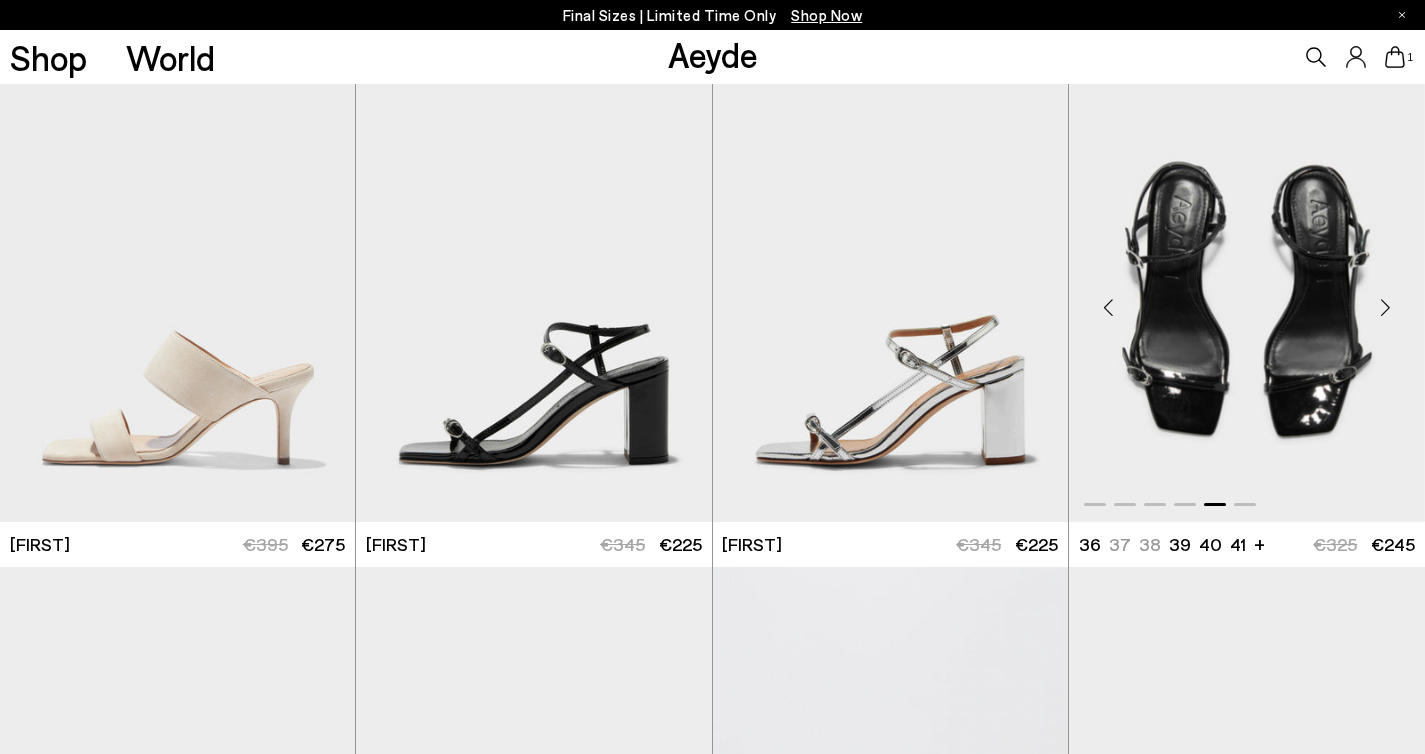 click at bounding box center [1385, 307] 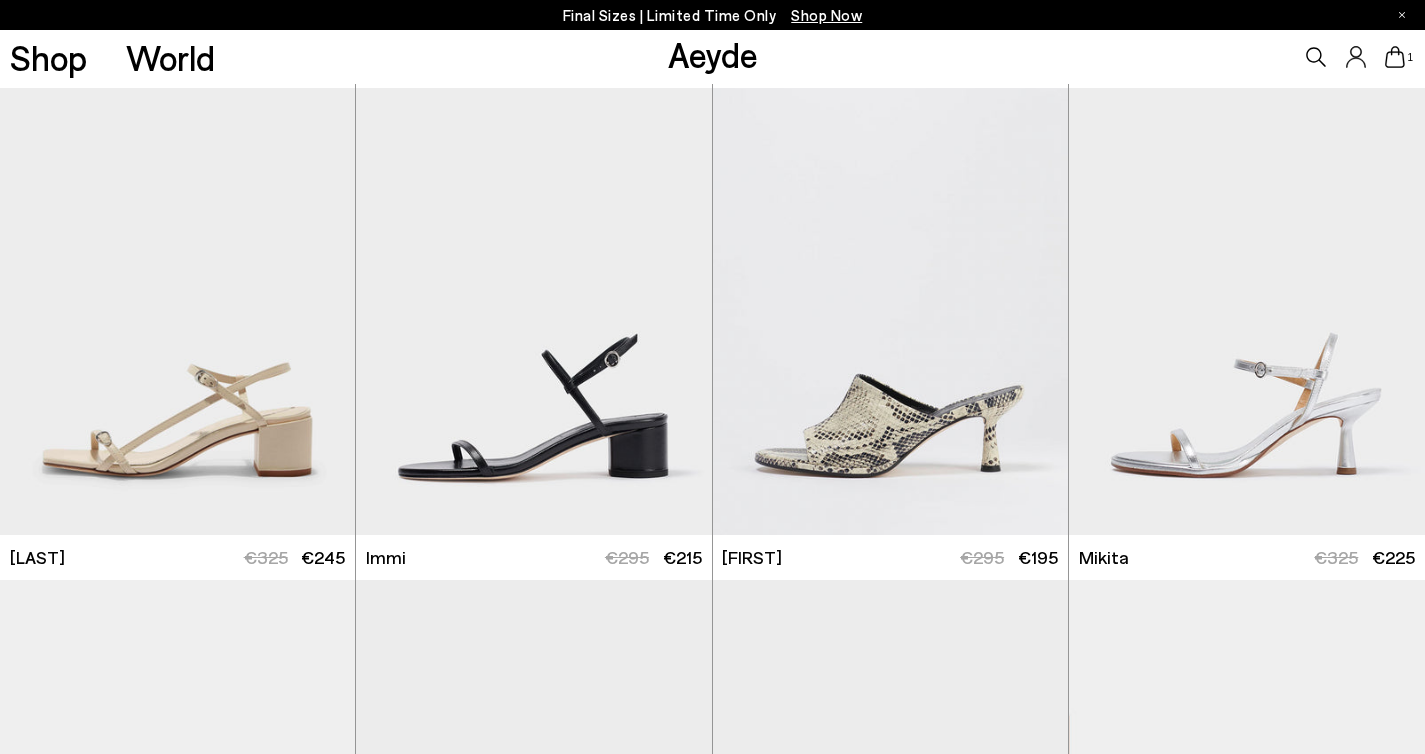 scroll, scrollTop: 4412, scrollLeft: 0, axis: vertical 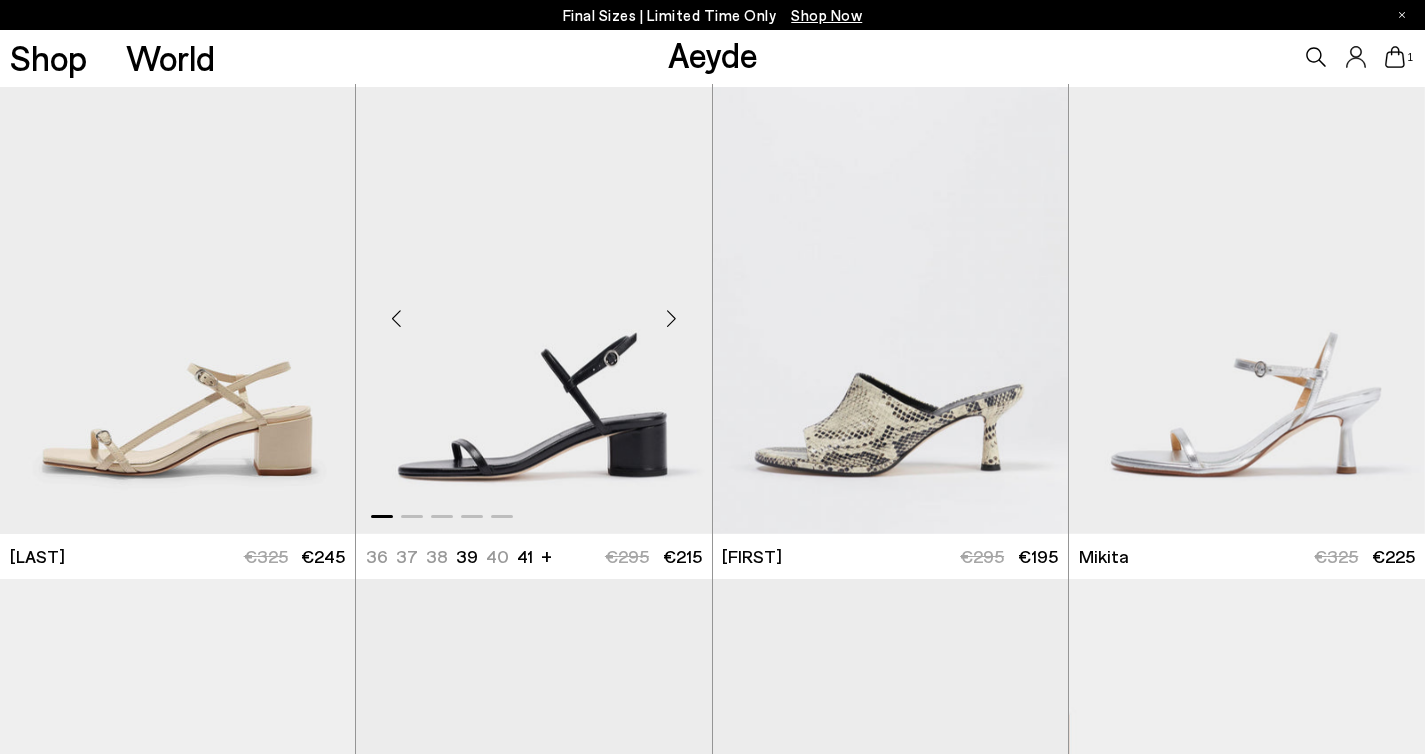 click at bounding box center (672, 319) 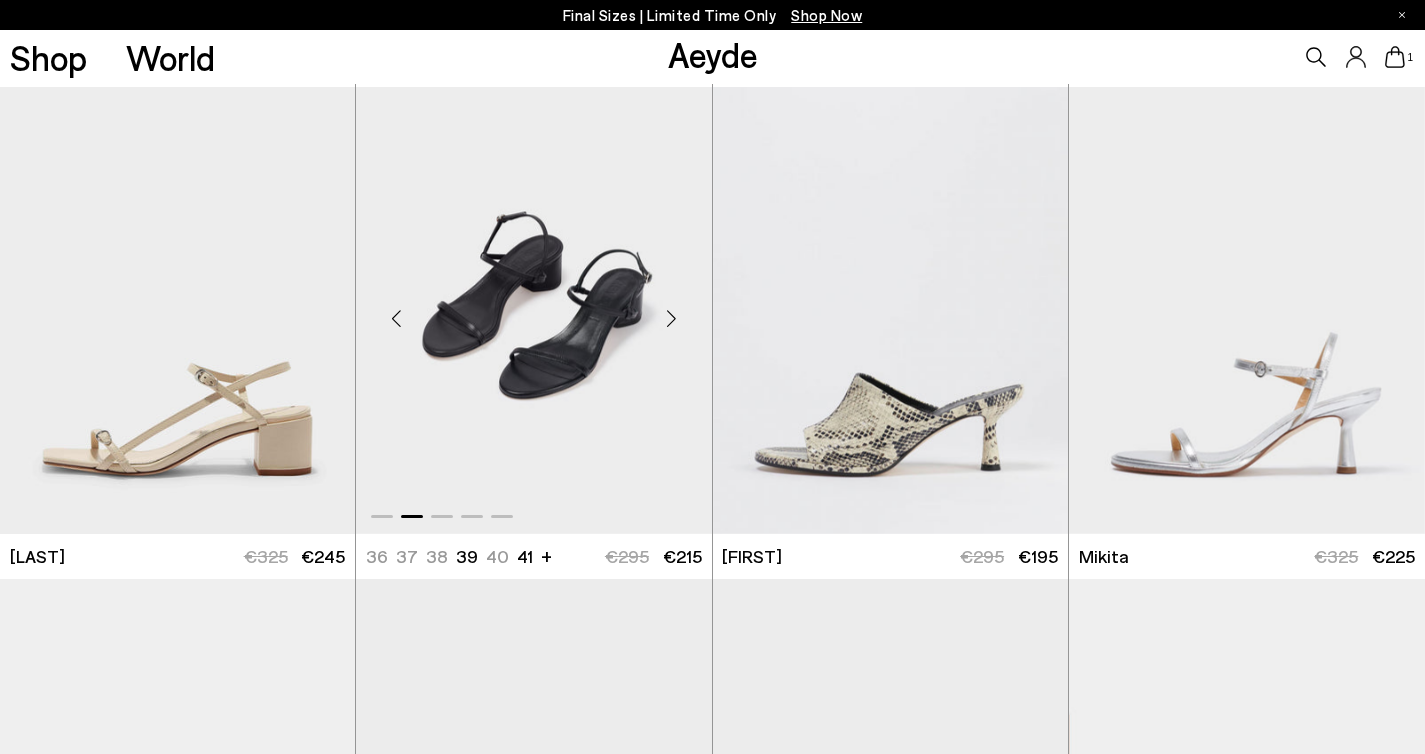 click at bounding box center (672, 319) 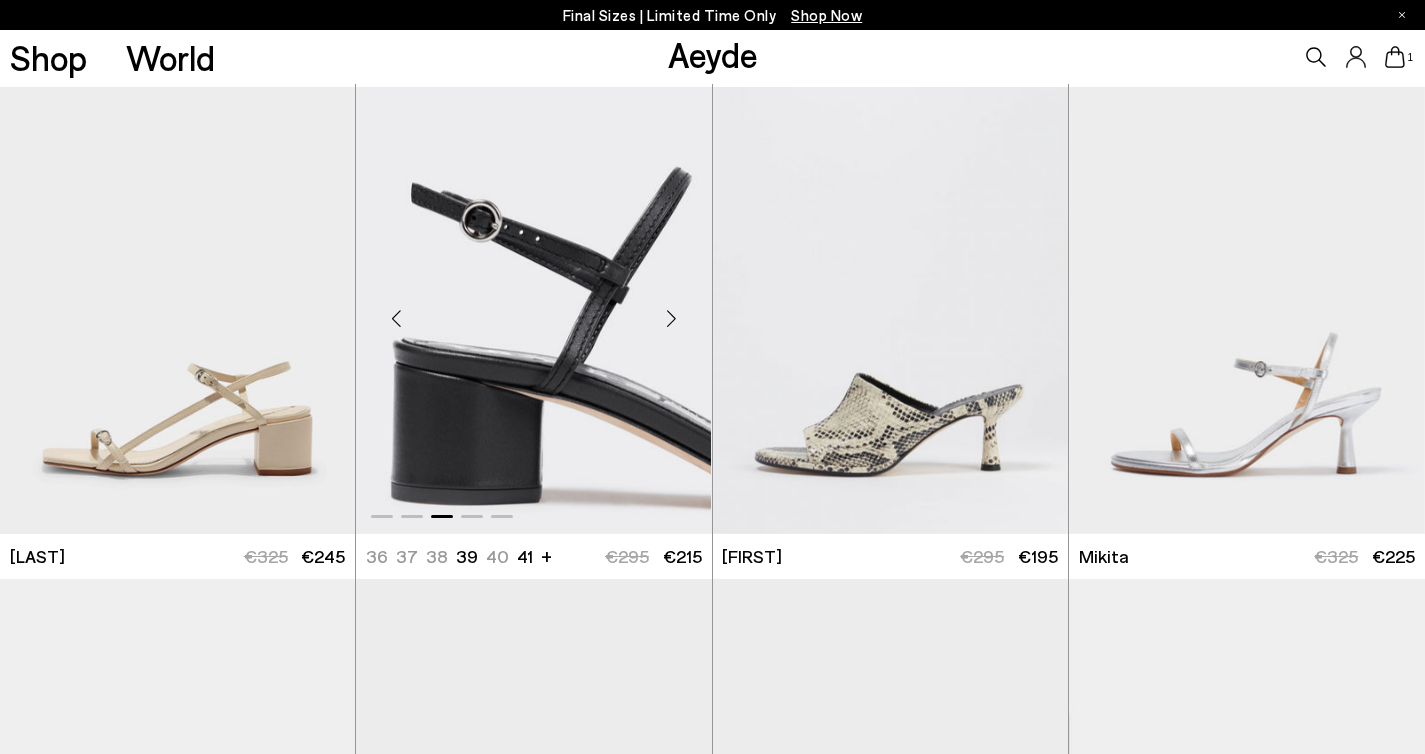 click at bounding box center (672, 319) 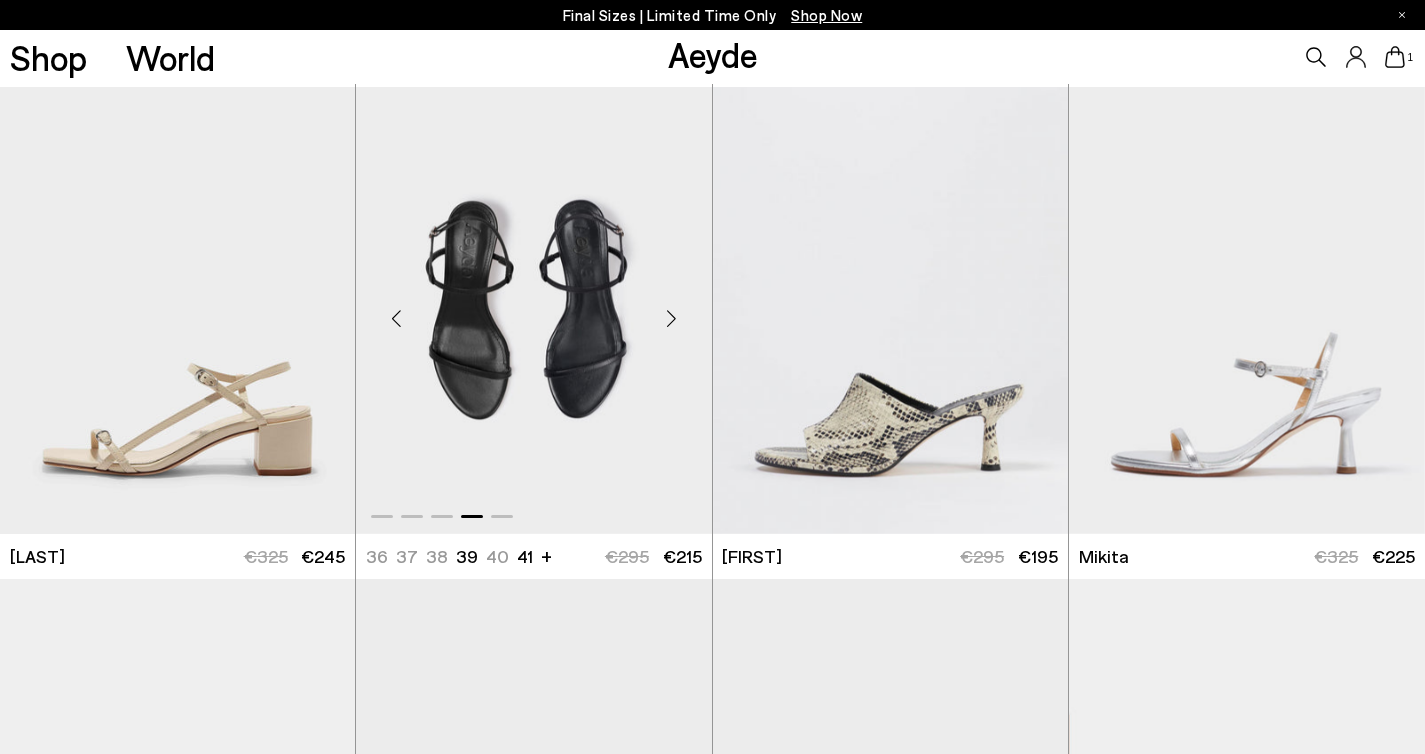 click at bounding box center (672, 319) 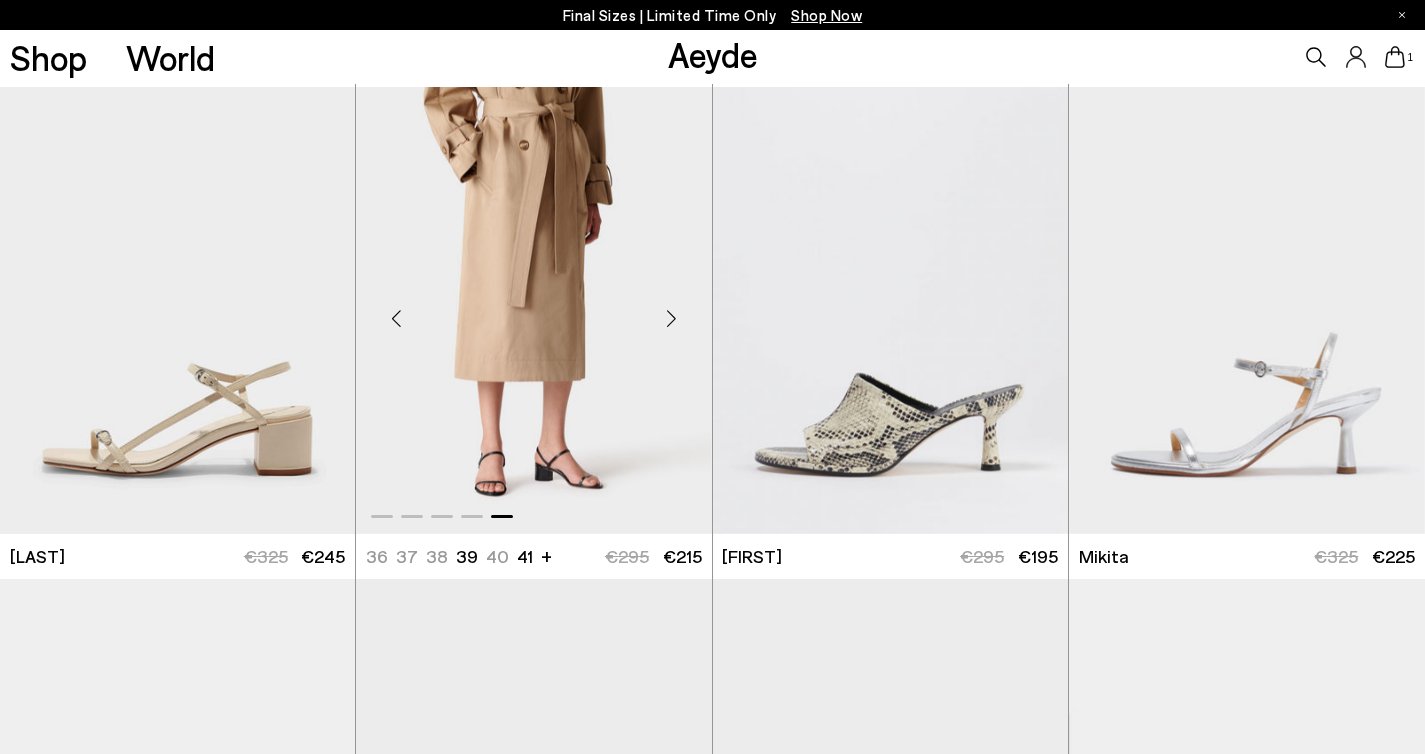 click at bounding box center (672, 319) 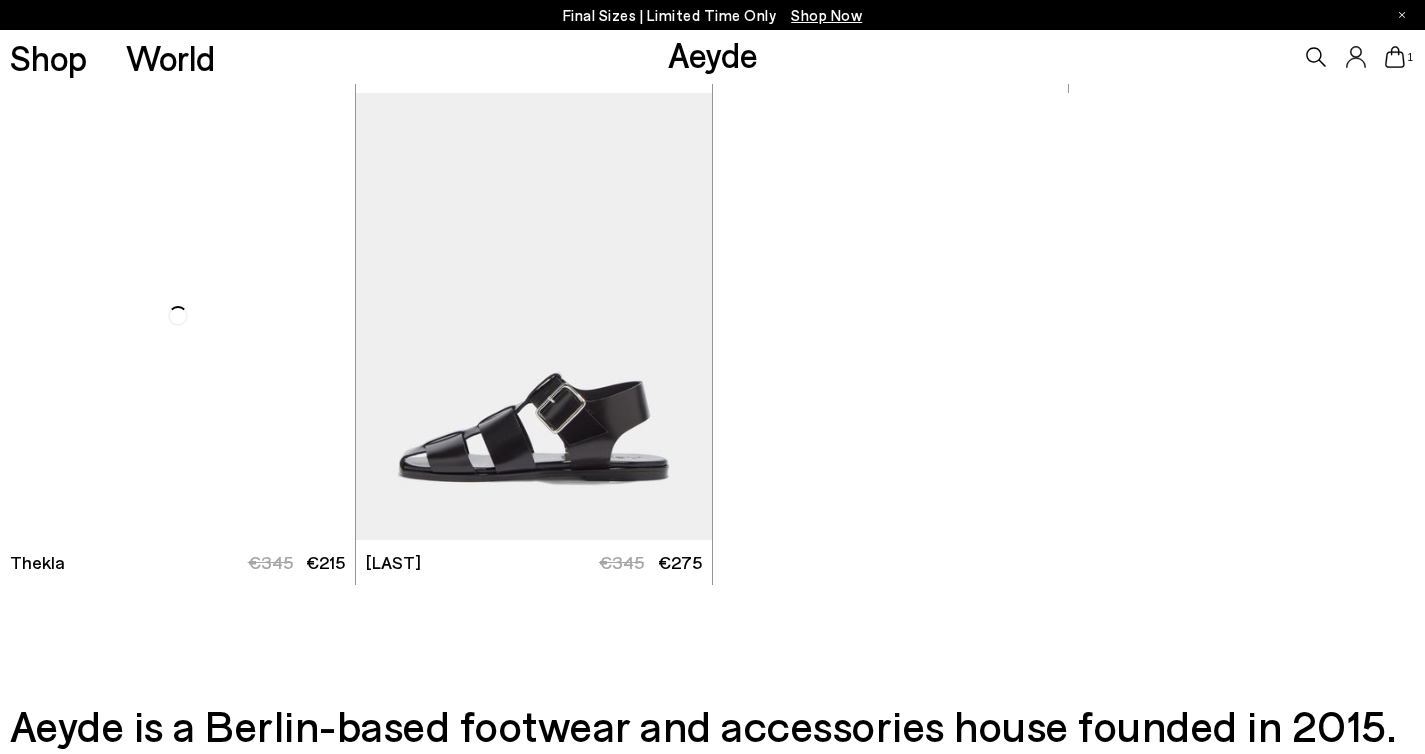 scroll, scrollTop: 8342, scrollLeft: 0, axis: vertical 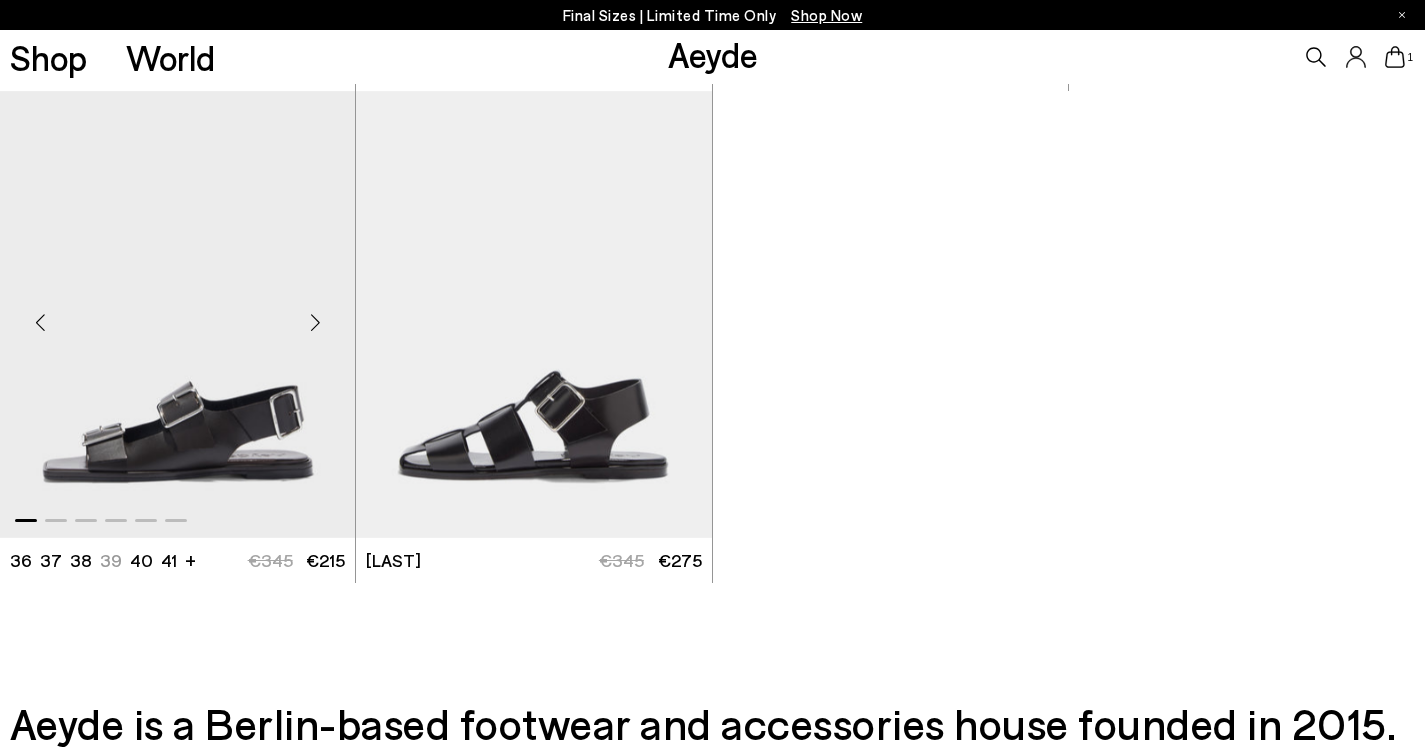 click at bounding box center [315, 322] 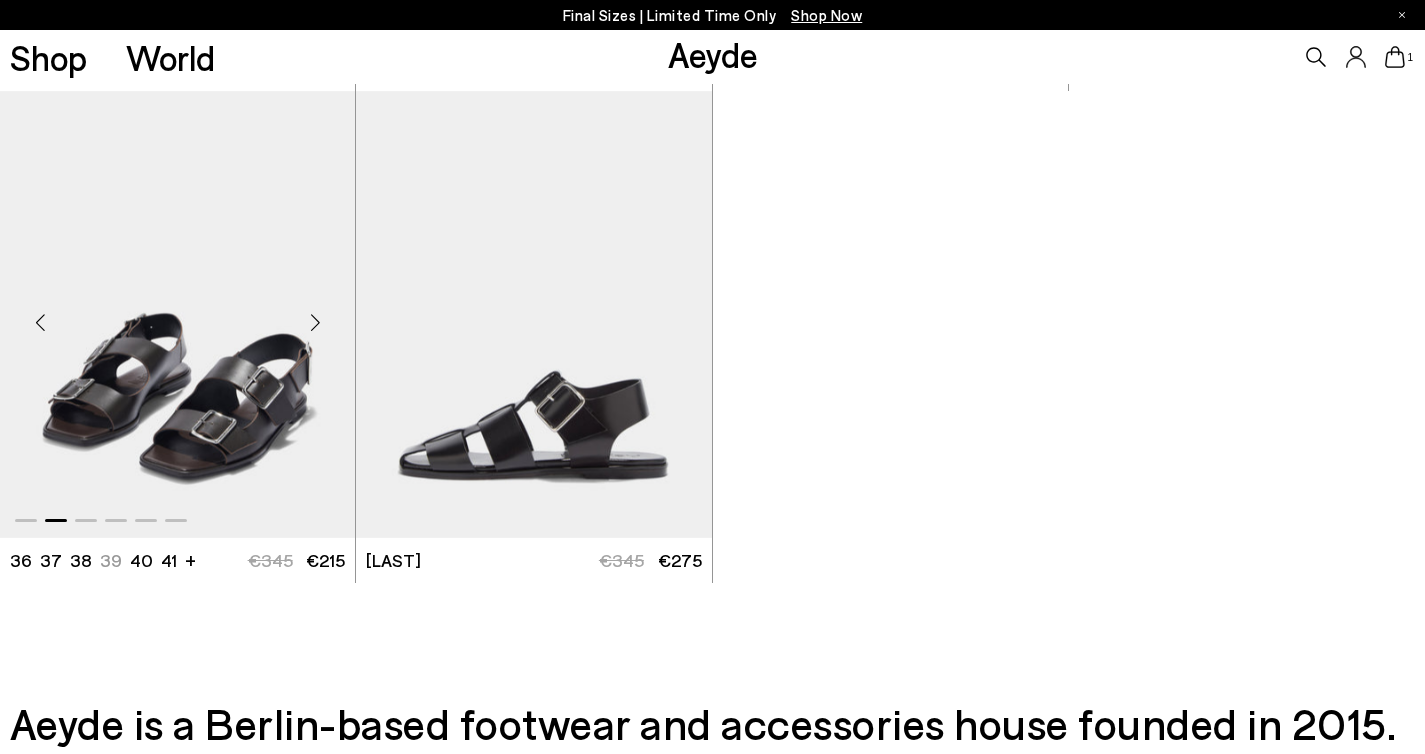 click at bounding box center (315, 322) 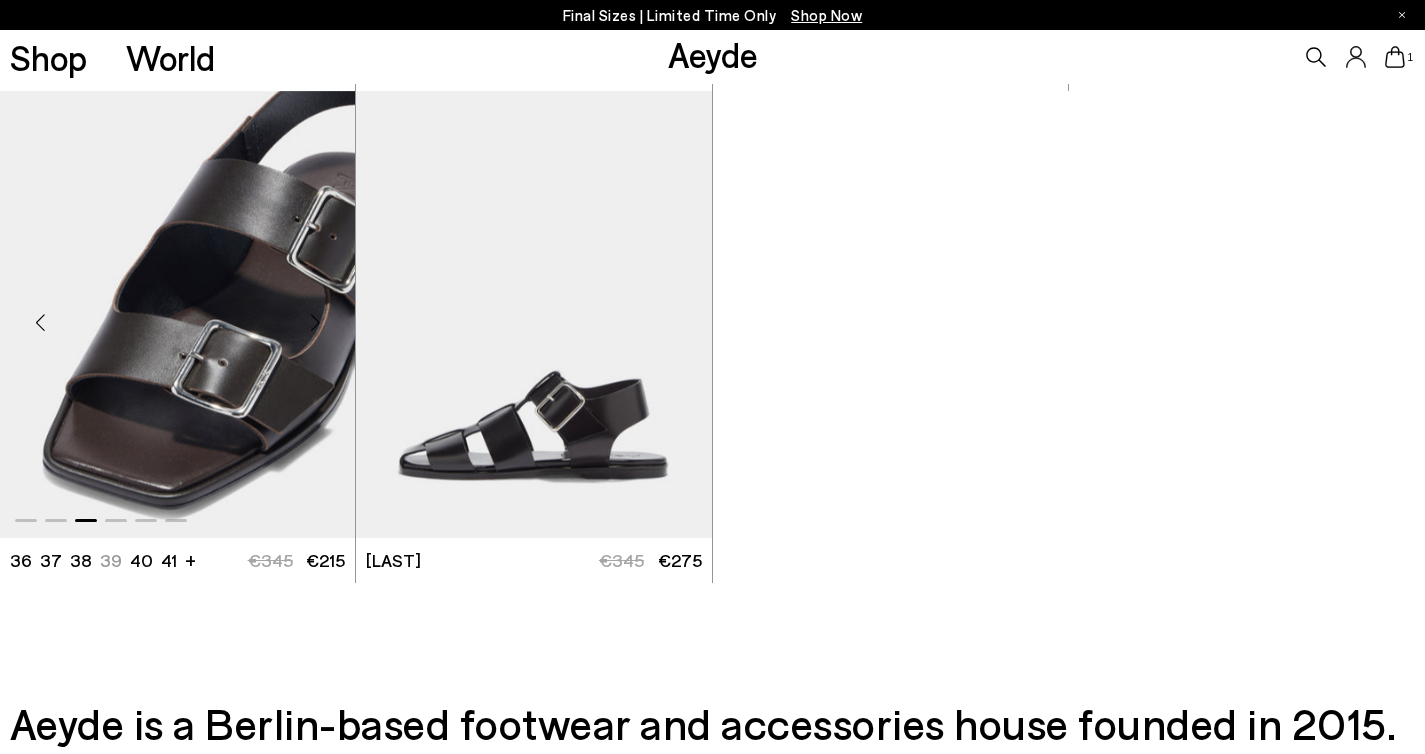 click at bounding box center (315, 322) 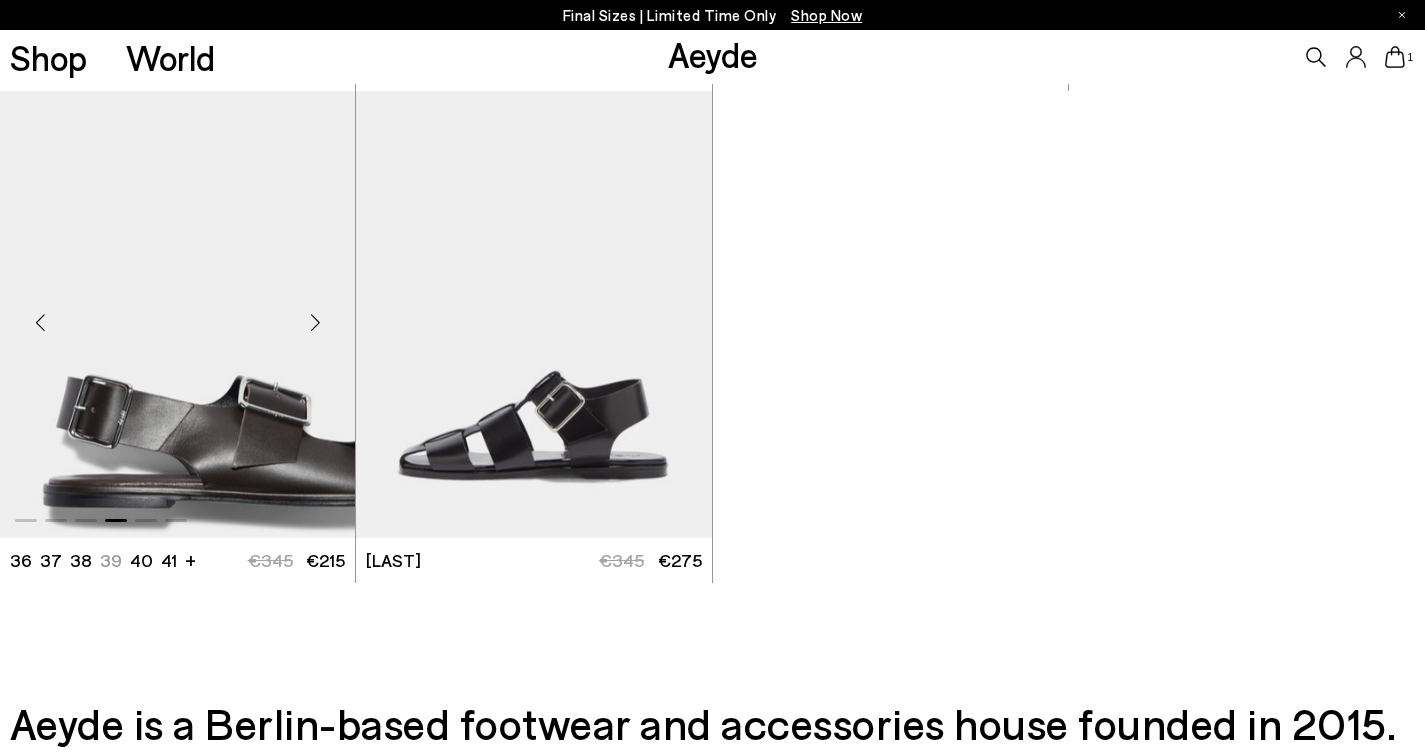 click at bounding box center [315, 322] 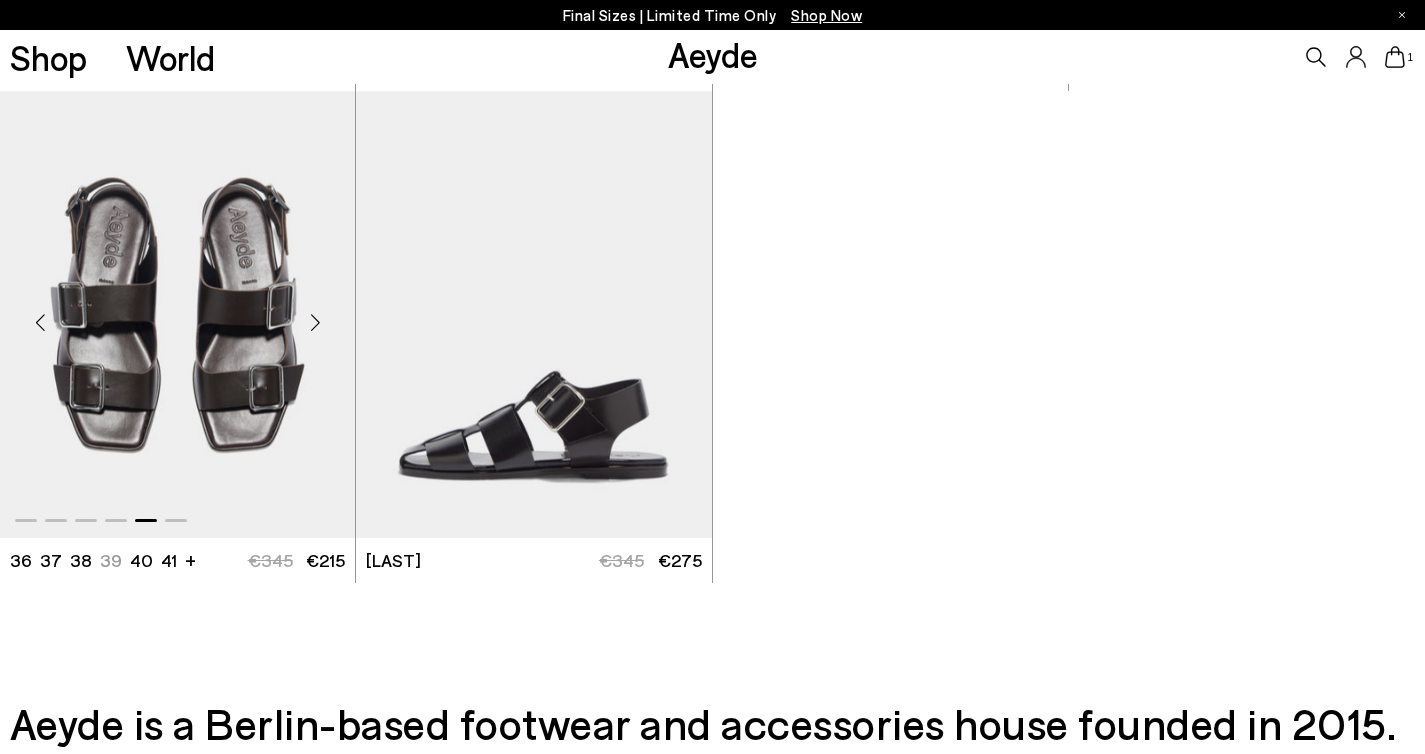 click at bounding box center (315, 322) 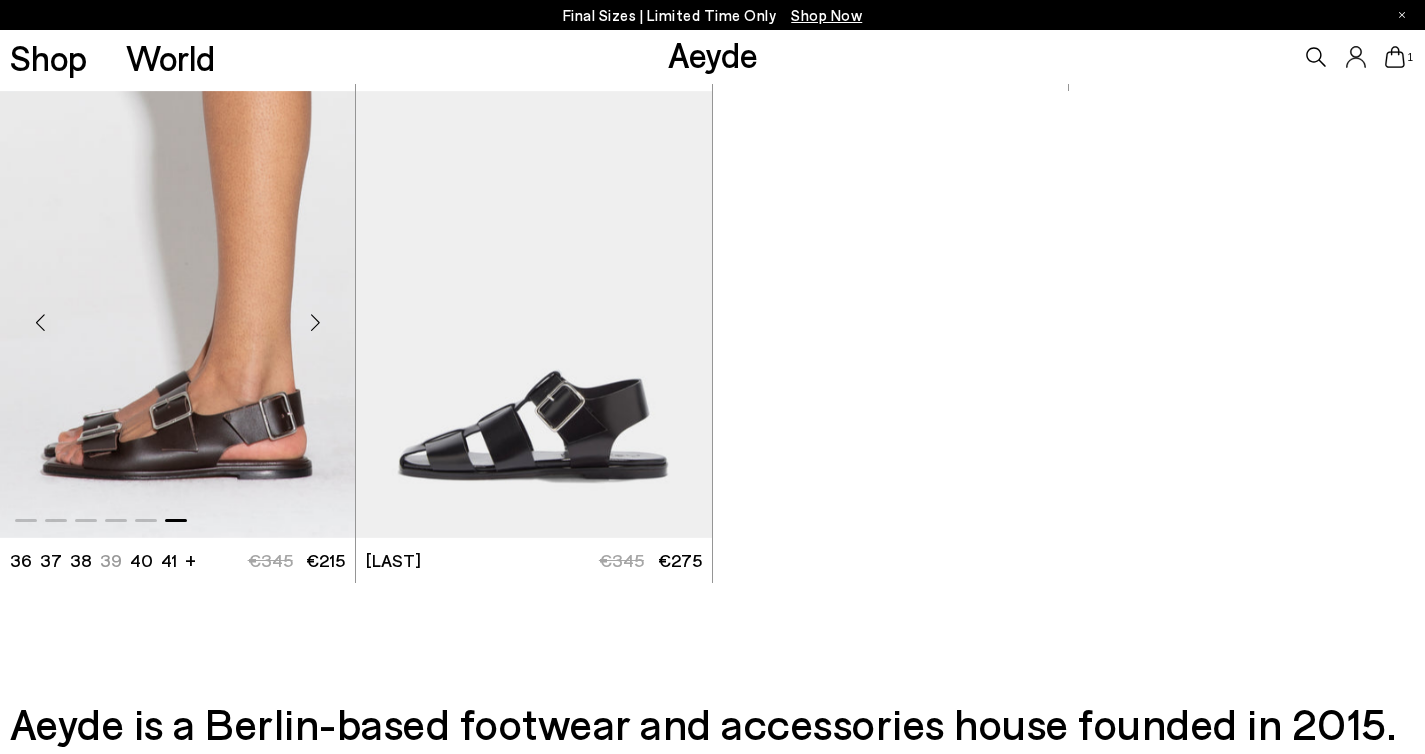 click at bounding box center [315, 322] 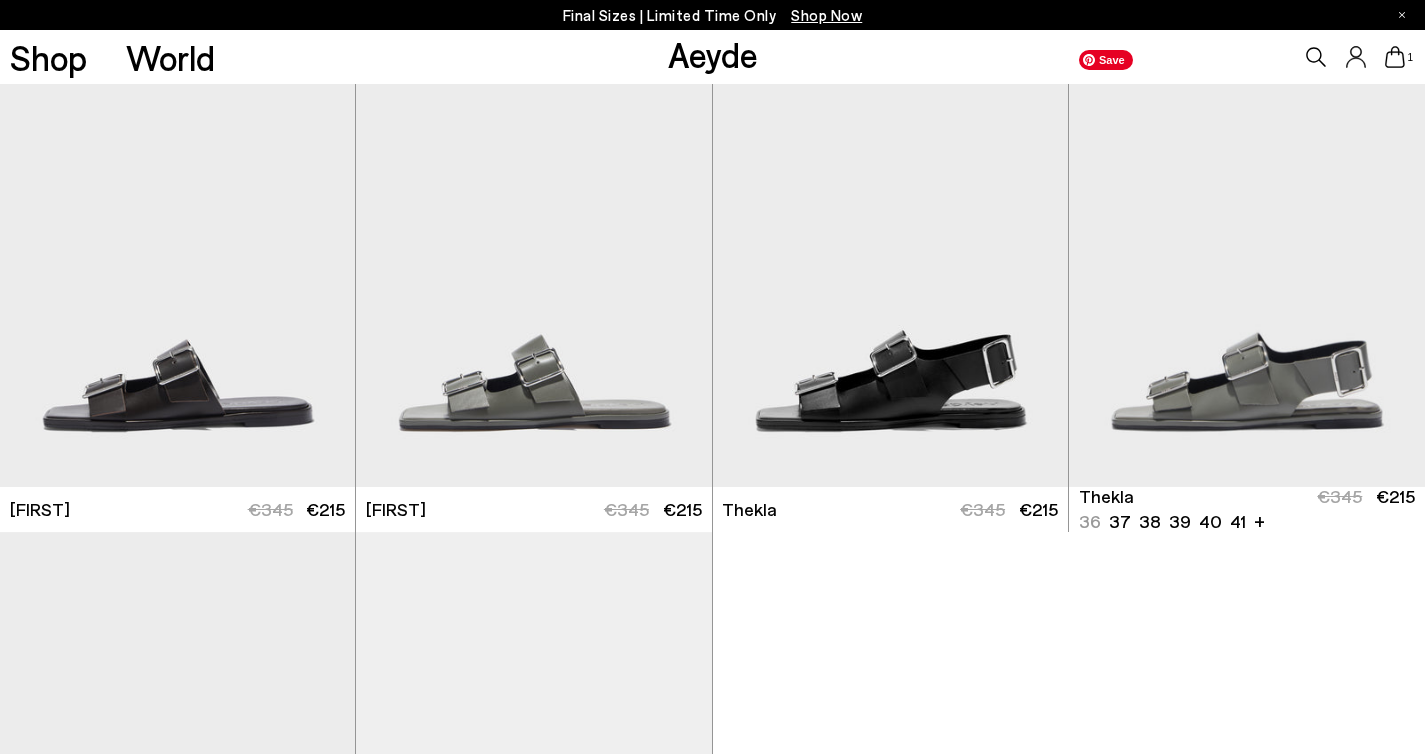 scroll, scrollTop: 7890, scrollLeft: 0, axis: vertical 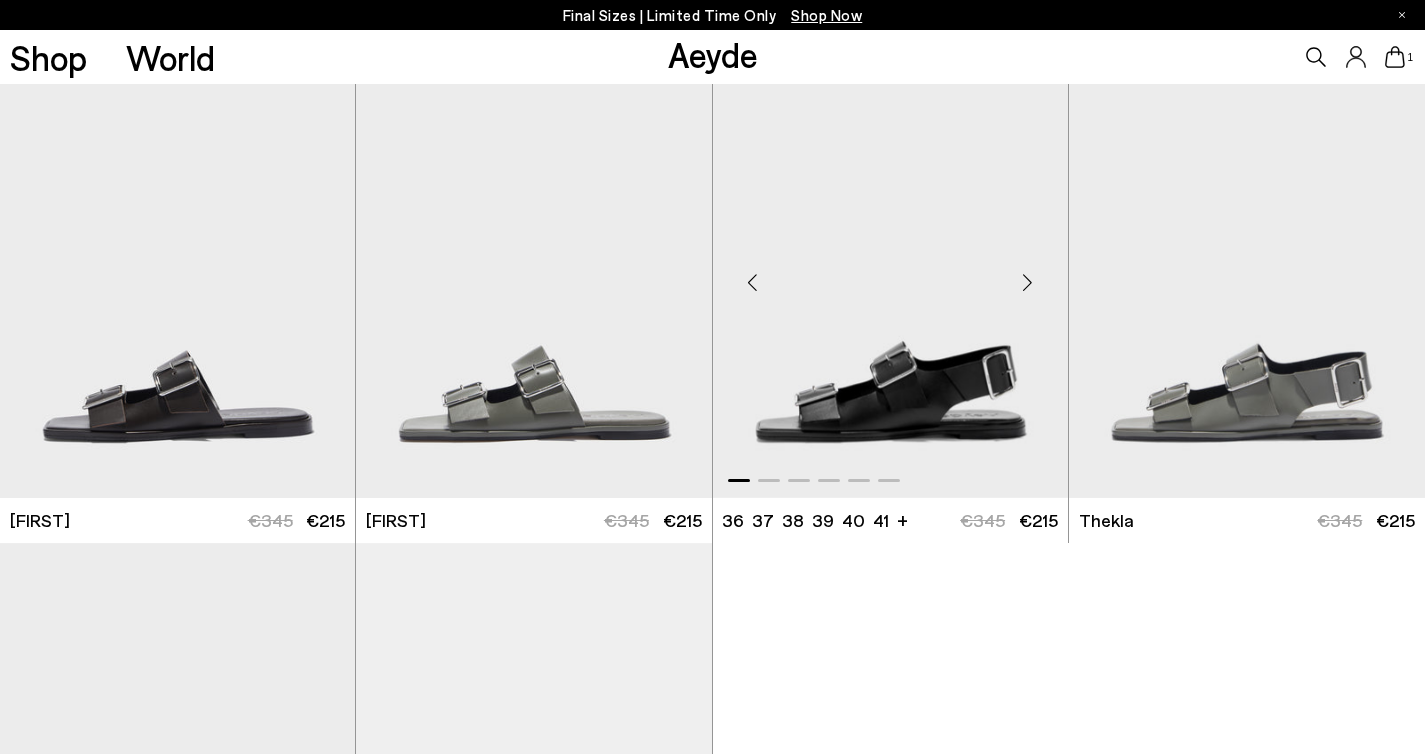 click at bounding box center (1028, 283) 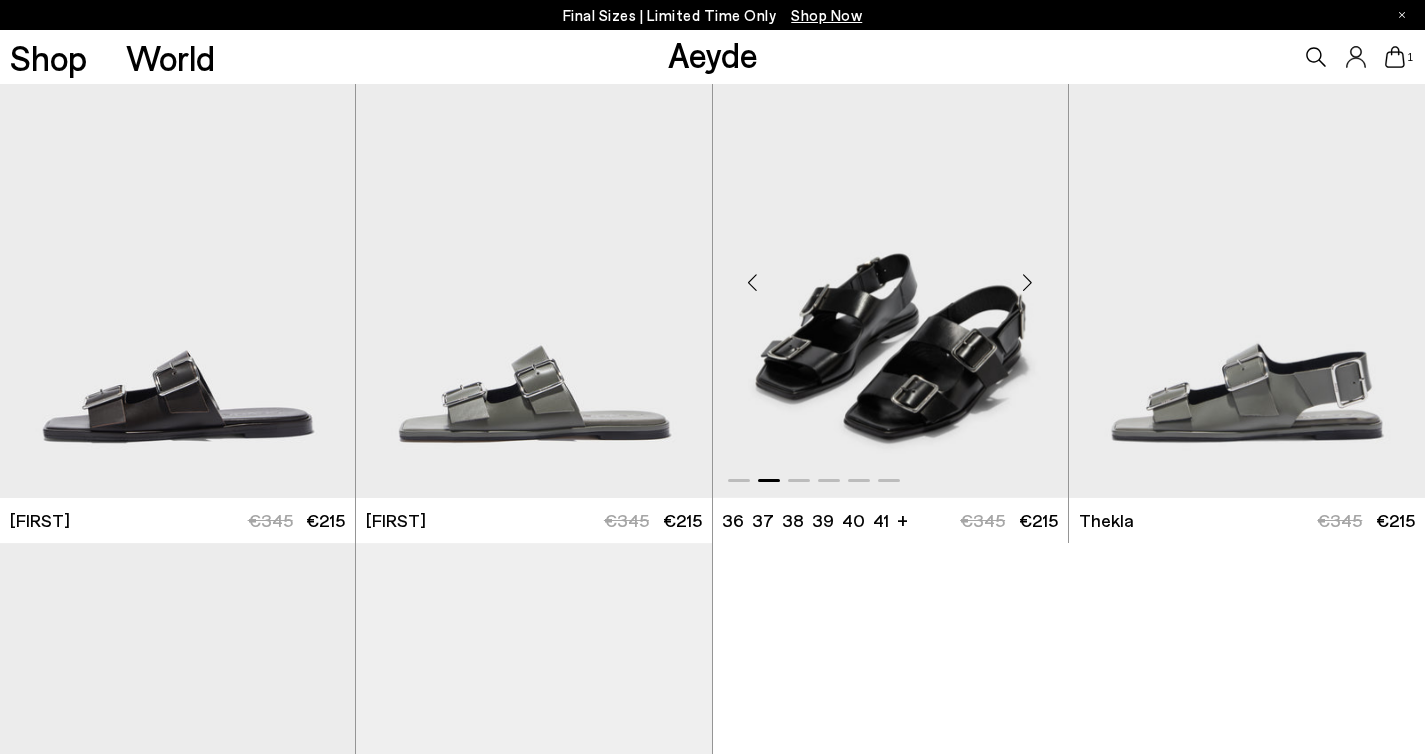 click at bounding box center [1028, 283] 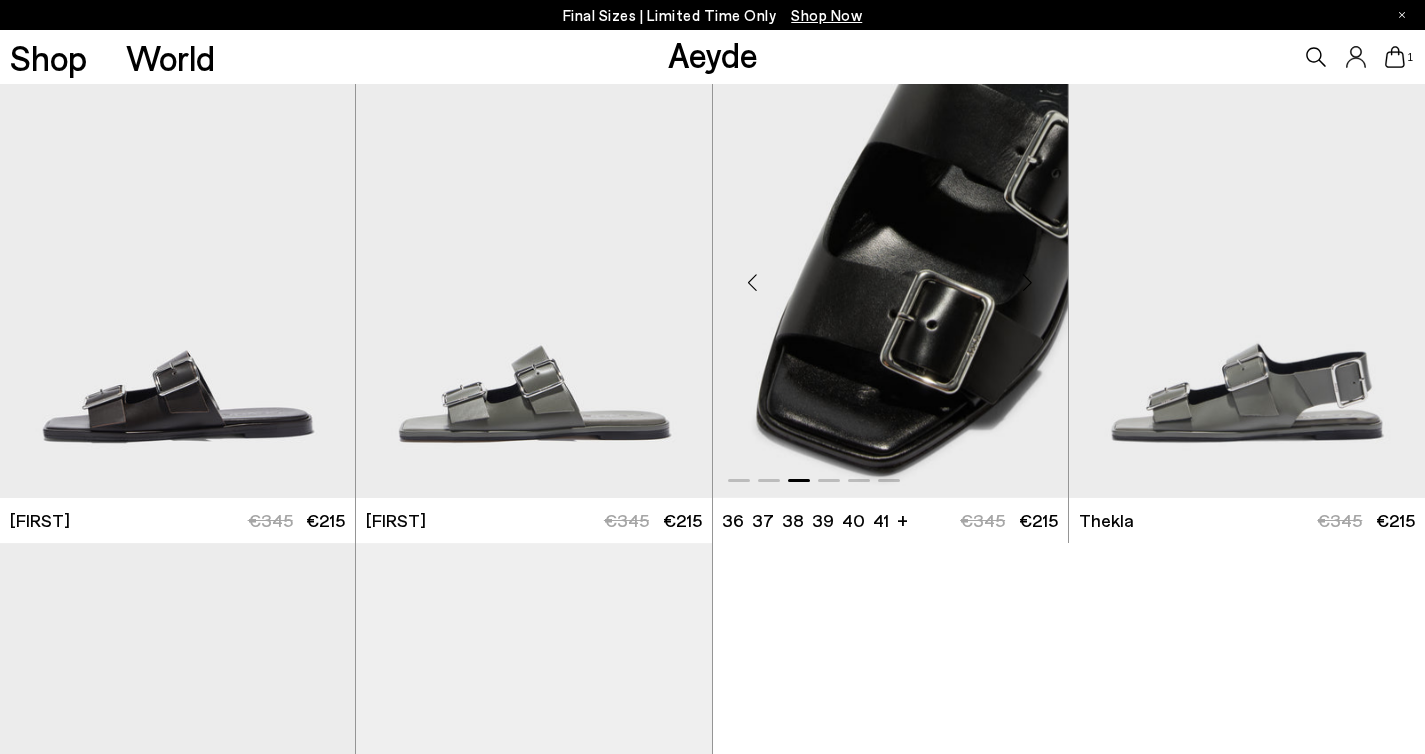 click at bounding box center [1028, 283] 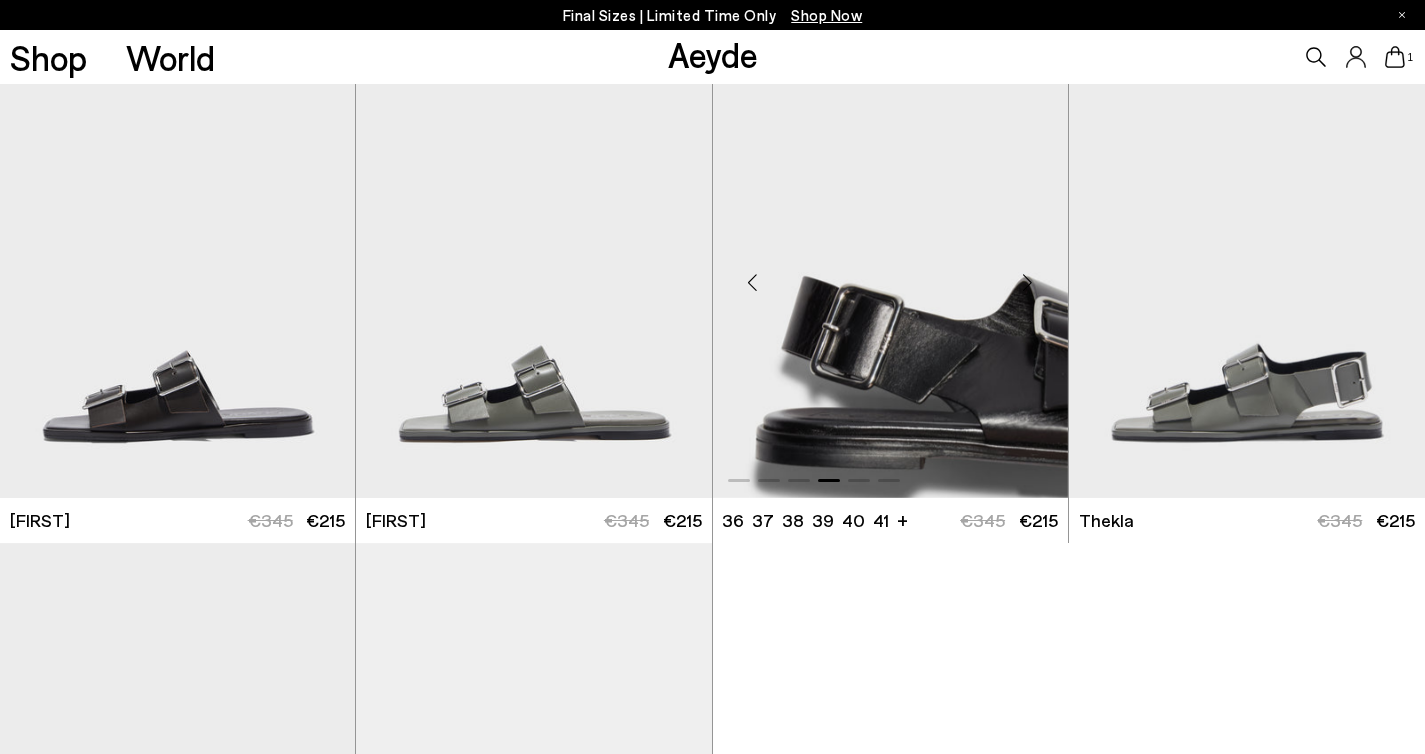 click at bounding box center [1028, 283] 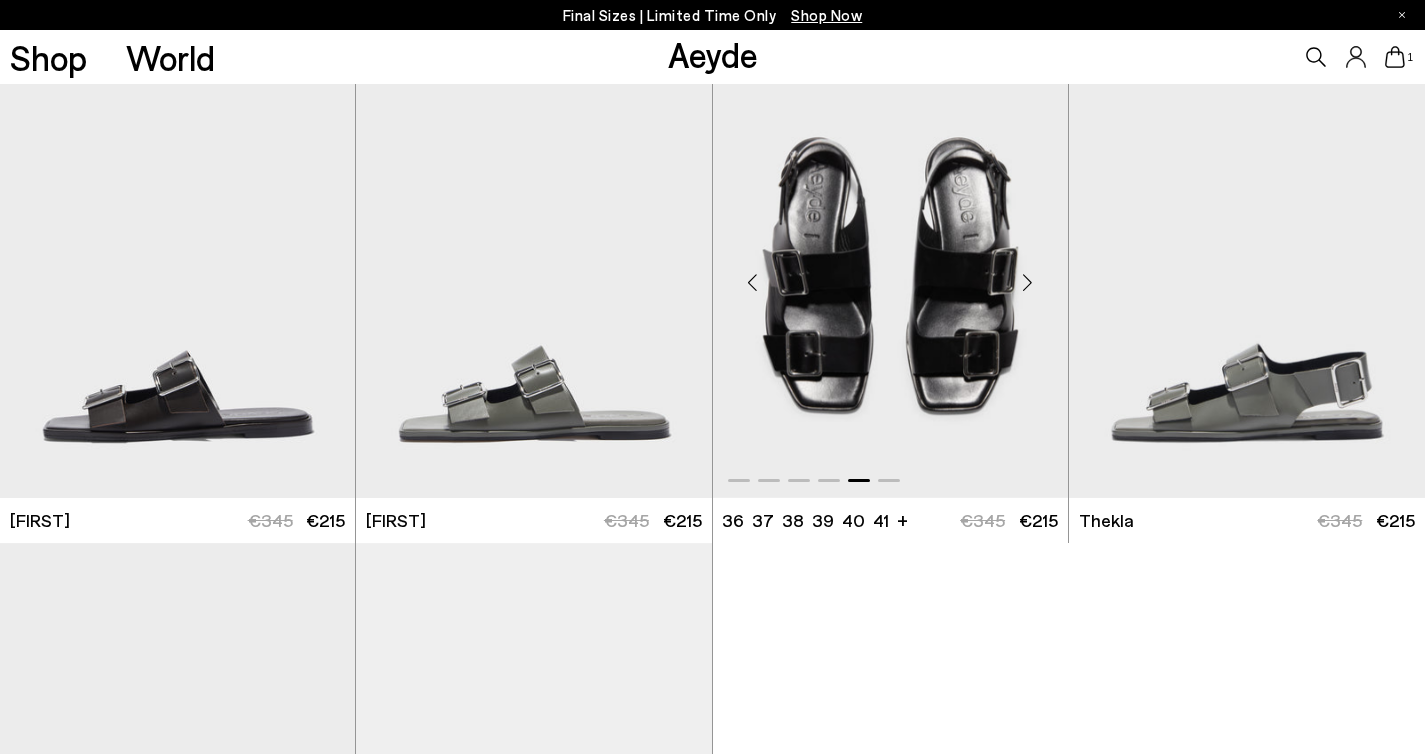 click at bounding box center [1028, 283] 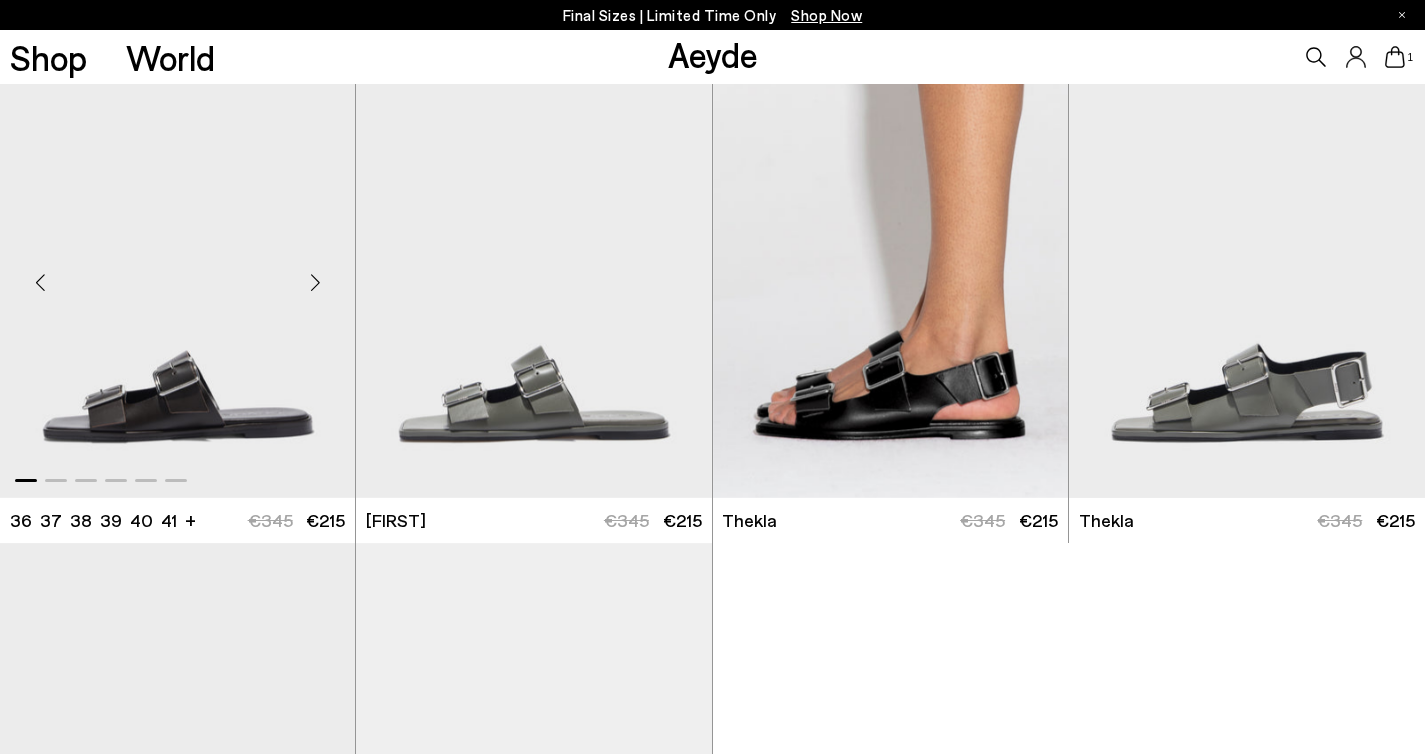 click at bounding box center (315, 283) 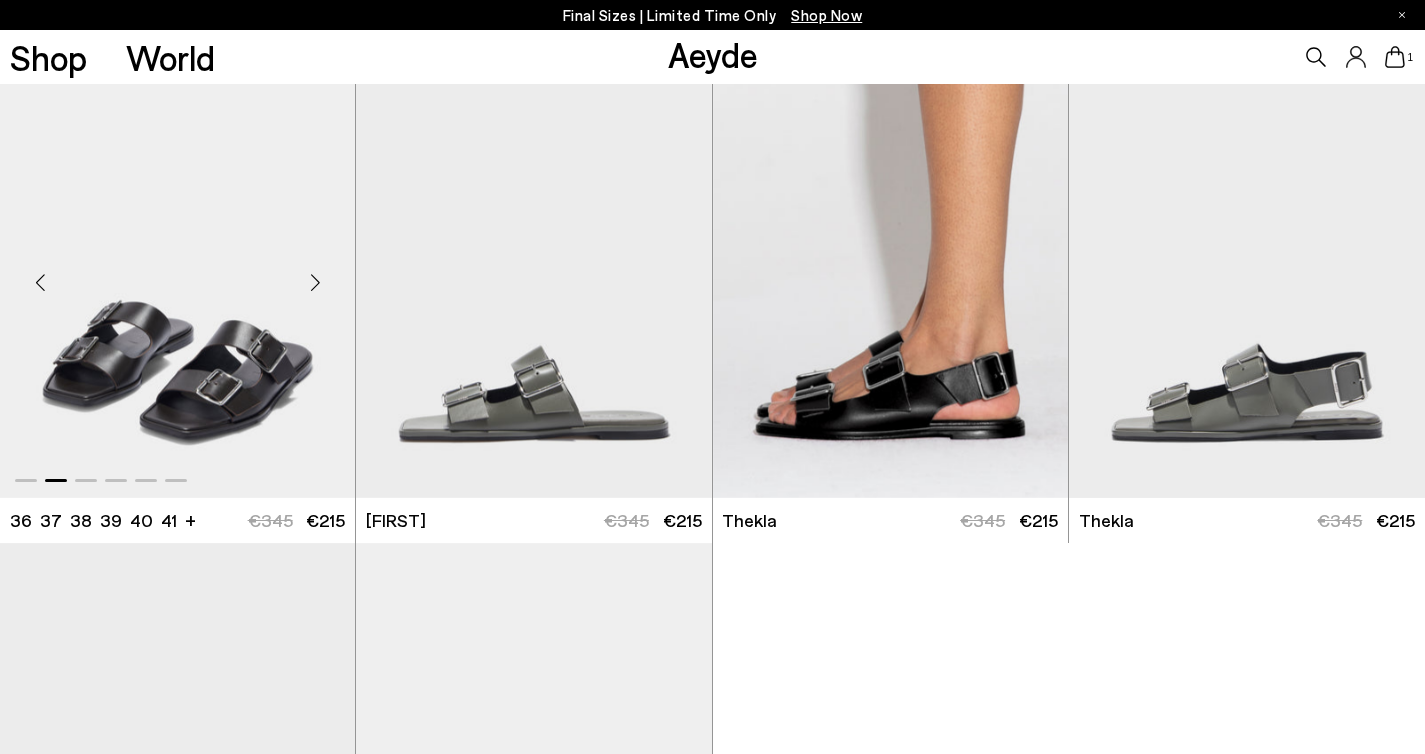 click at bounding box center (315, 283) 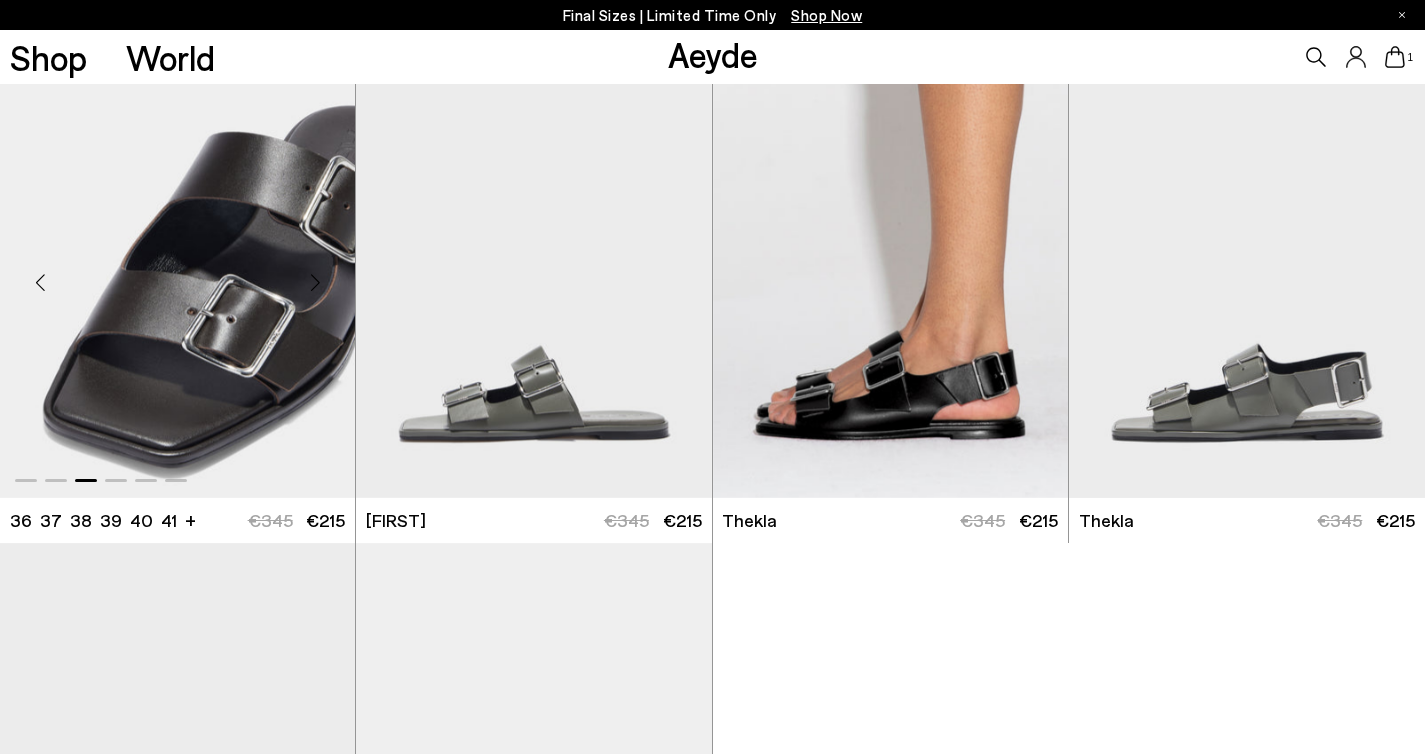 click at bounding box center [315, 283] 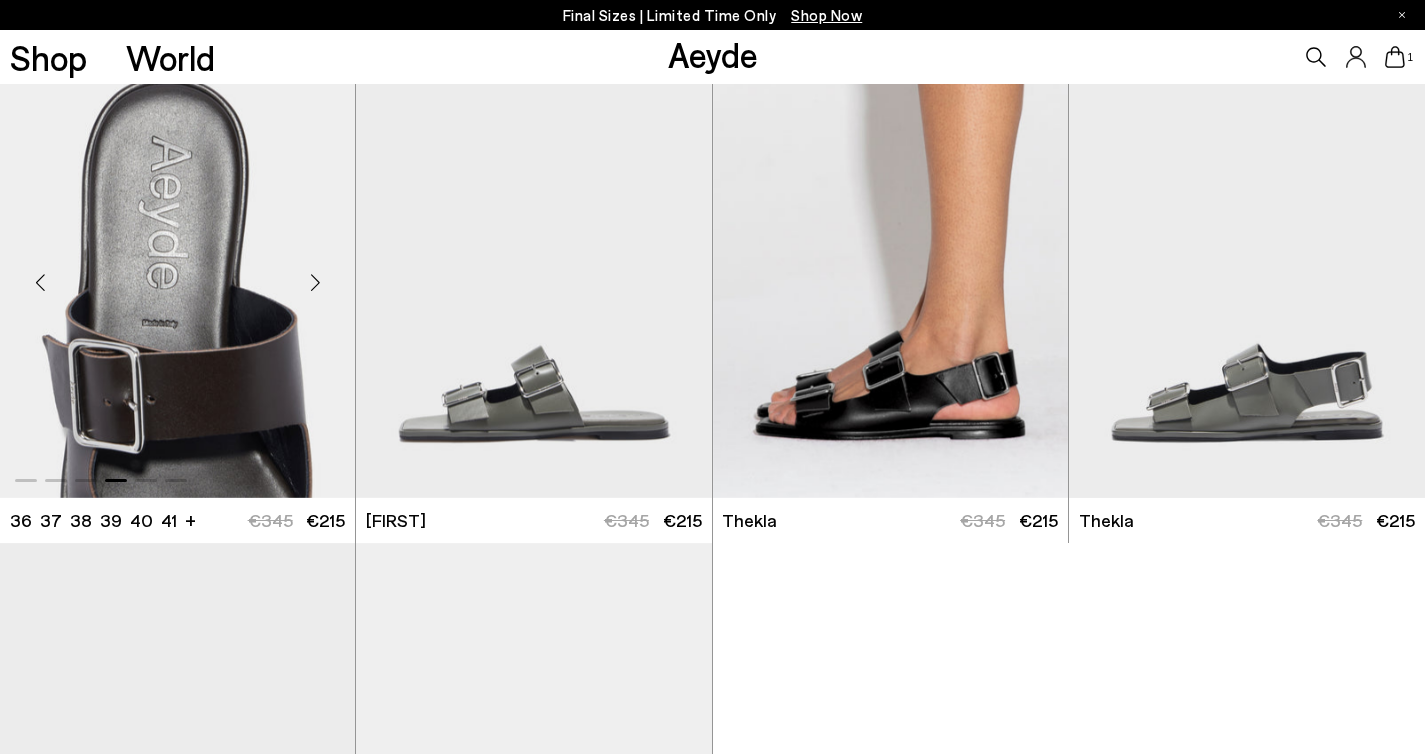 click at bounding box center [315, 283] 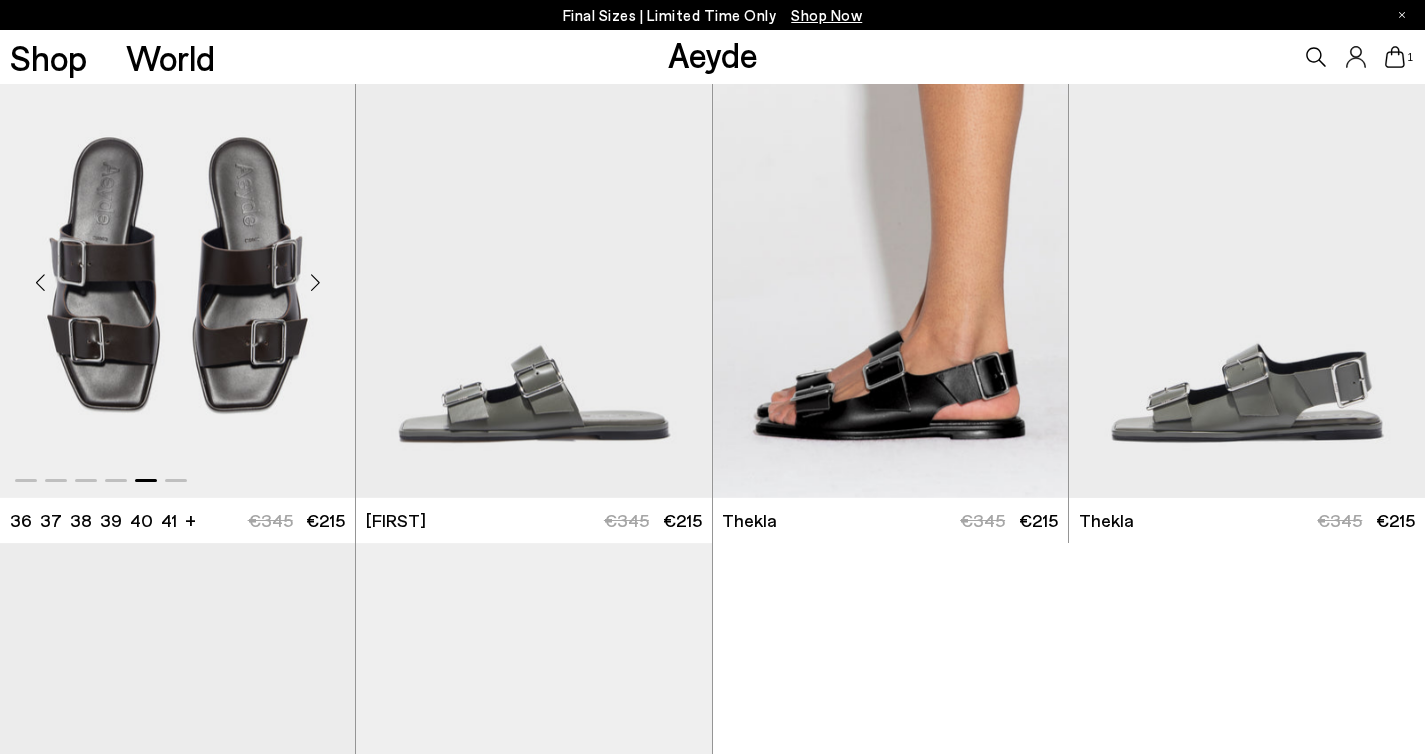 click at bounding box center [315, 283] 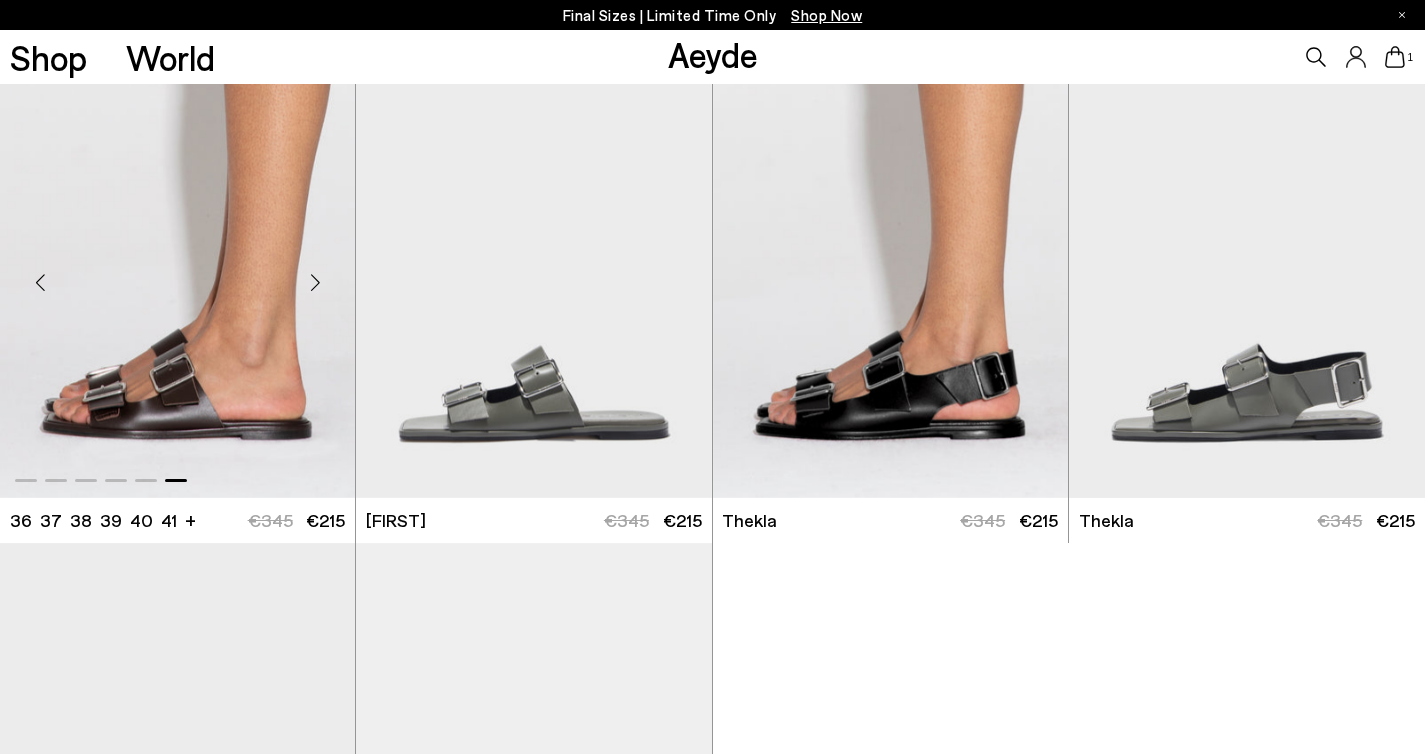 click at bounding box center (315, 283) 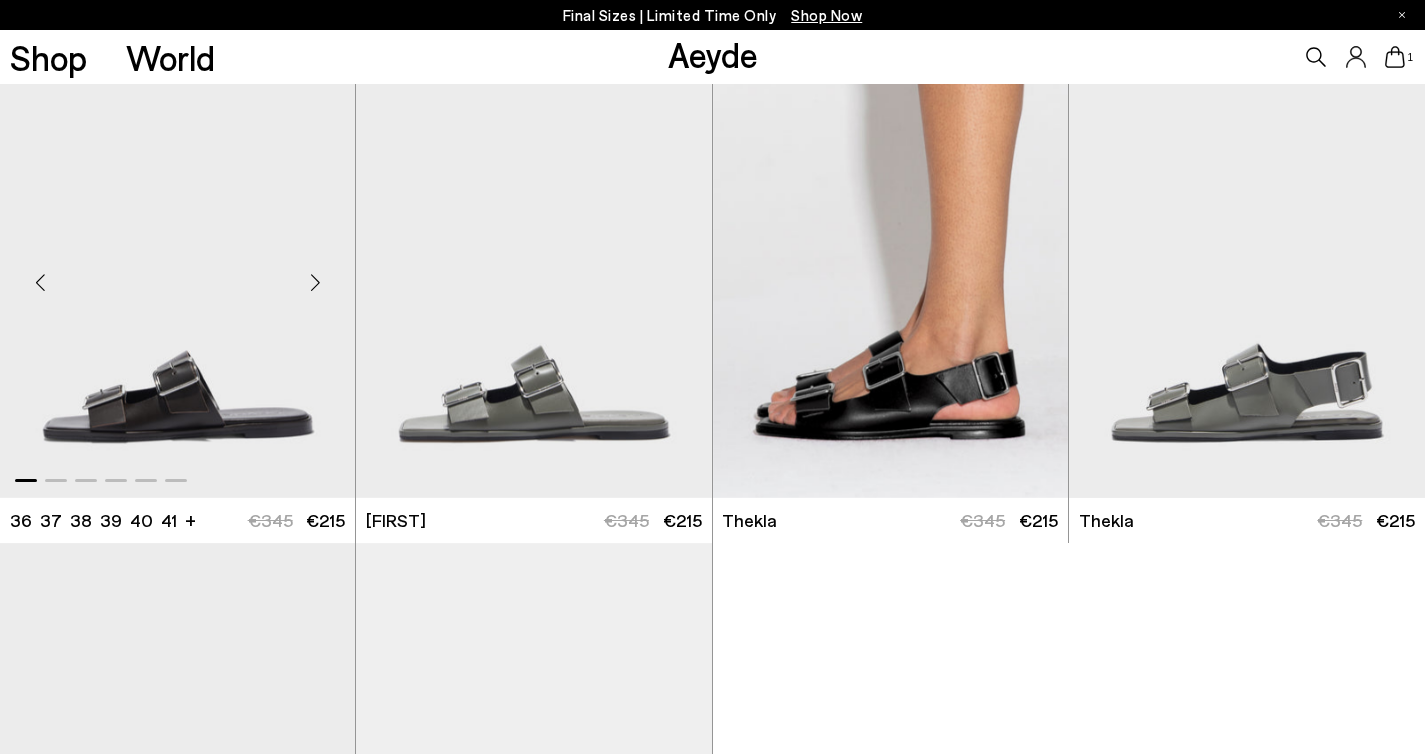 click at bounding box center [315, 283] 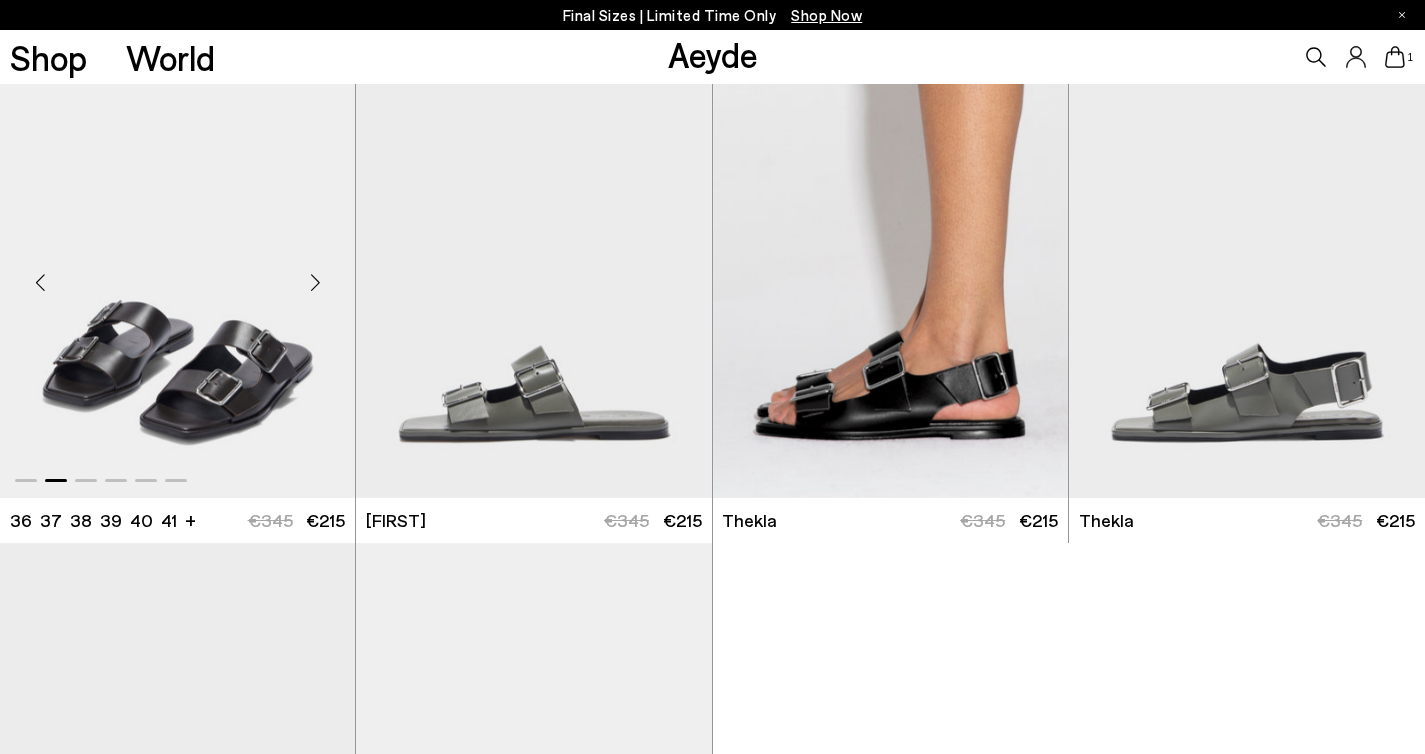 click at bounding box center [315, 283] 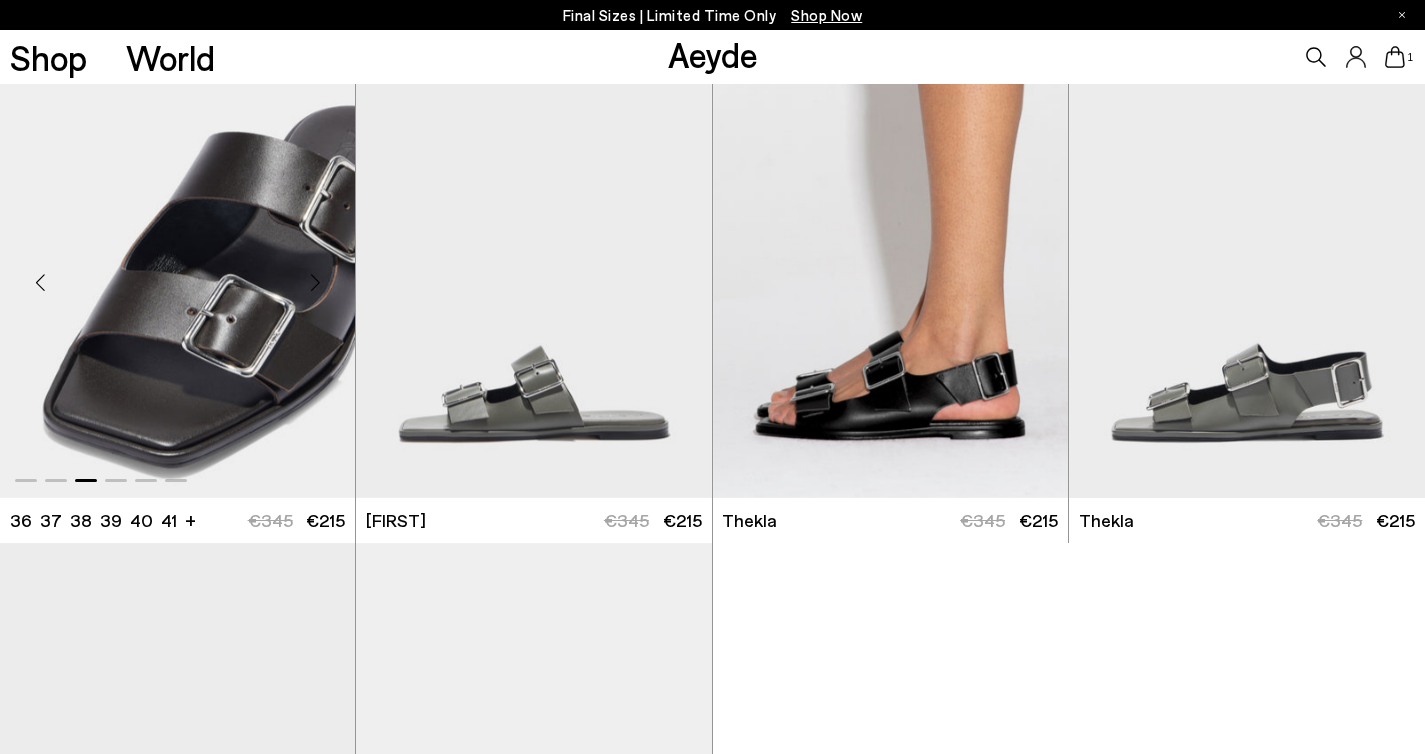 click at bounding box center [315, 283] 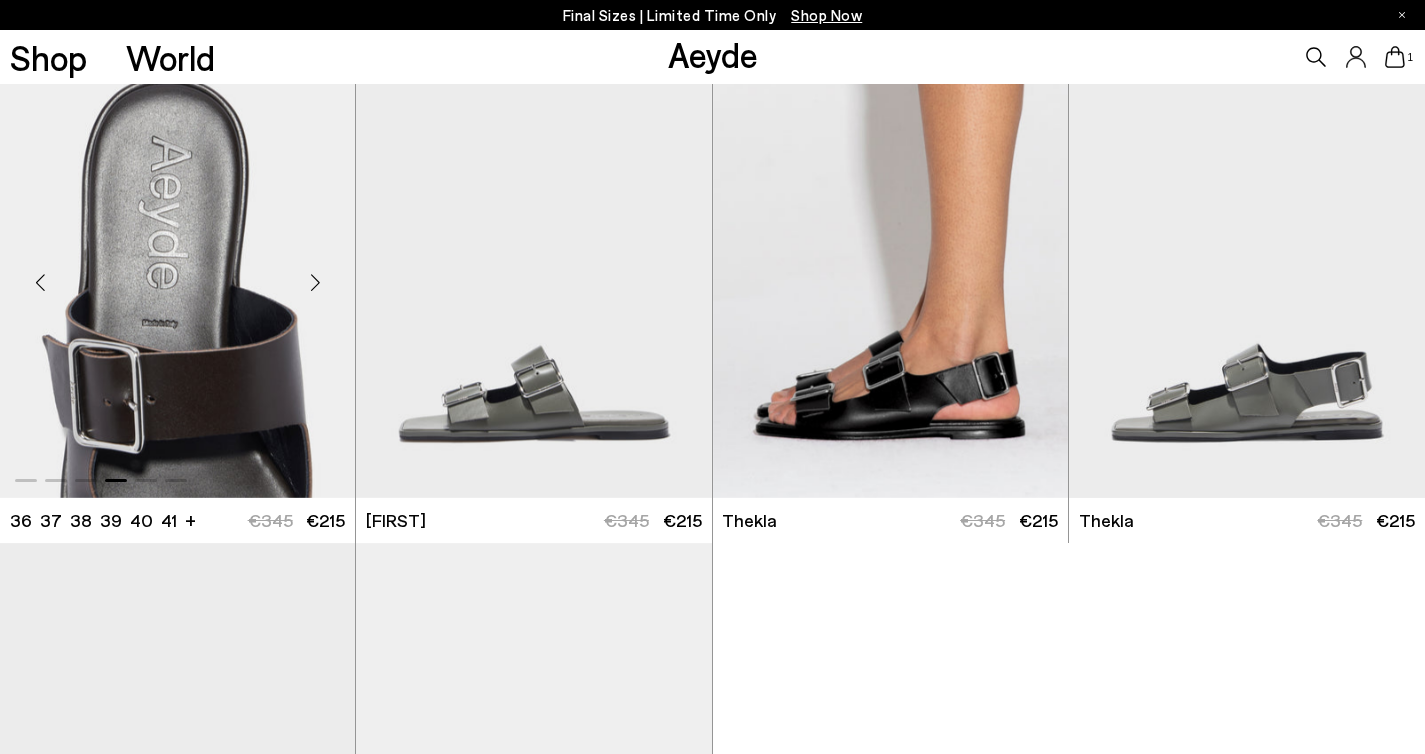 click at bounding box center [315, 283] 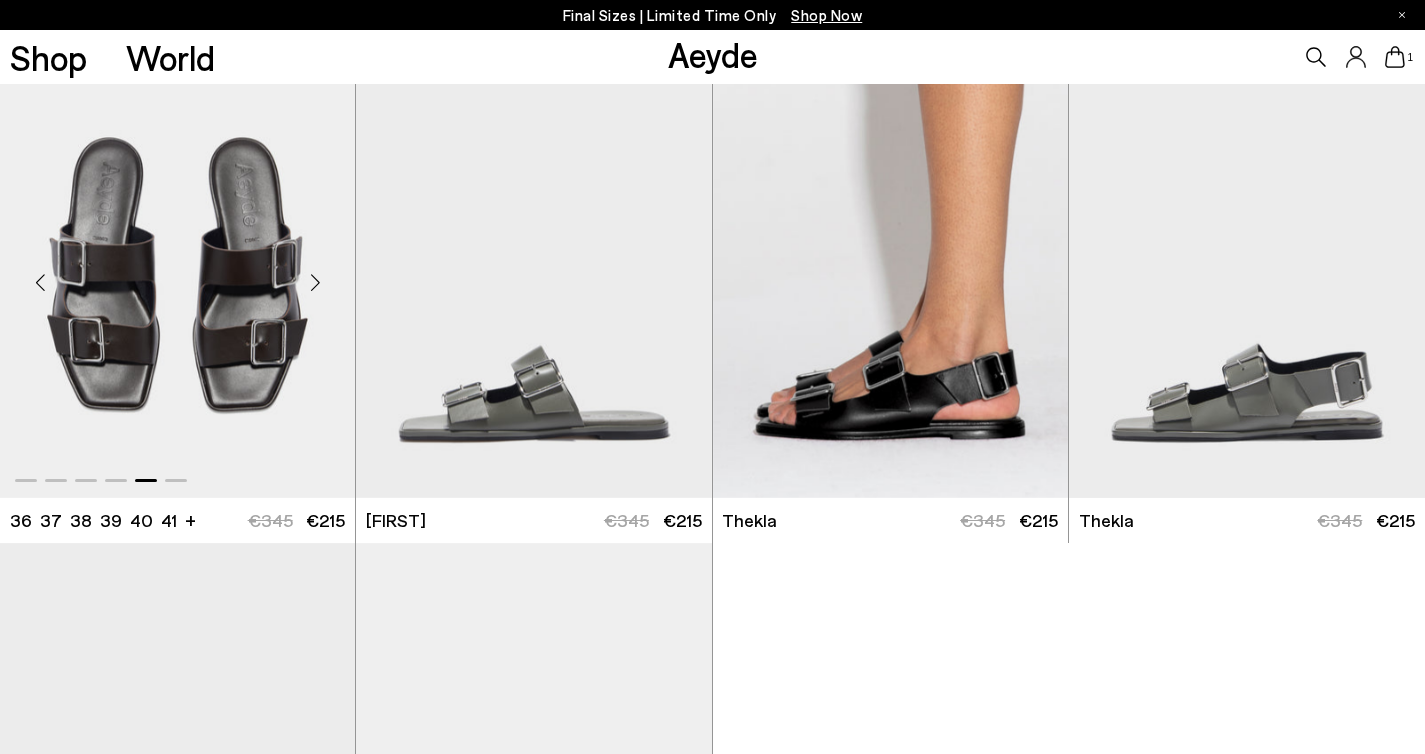 click at bounding box center [315, 283] 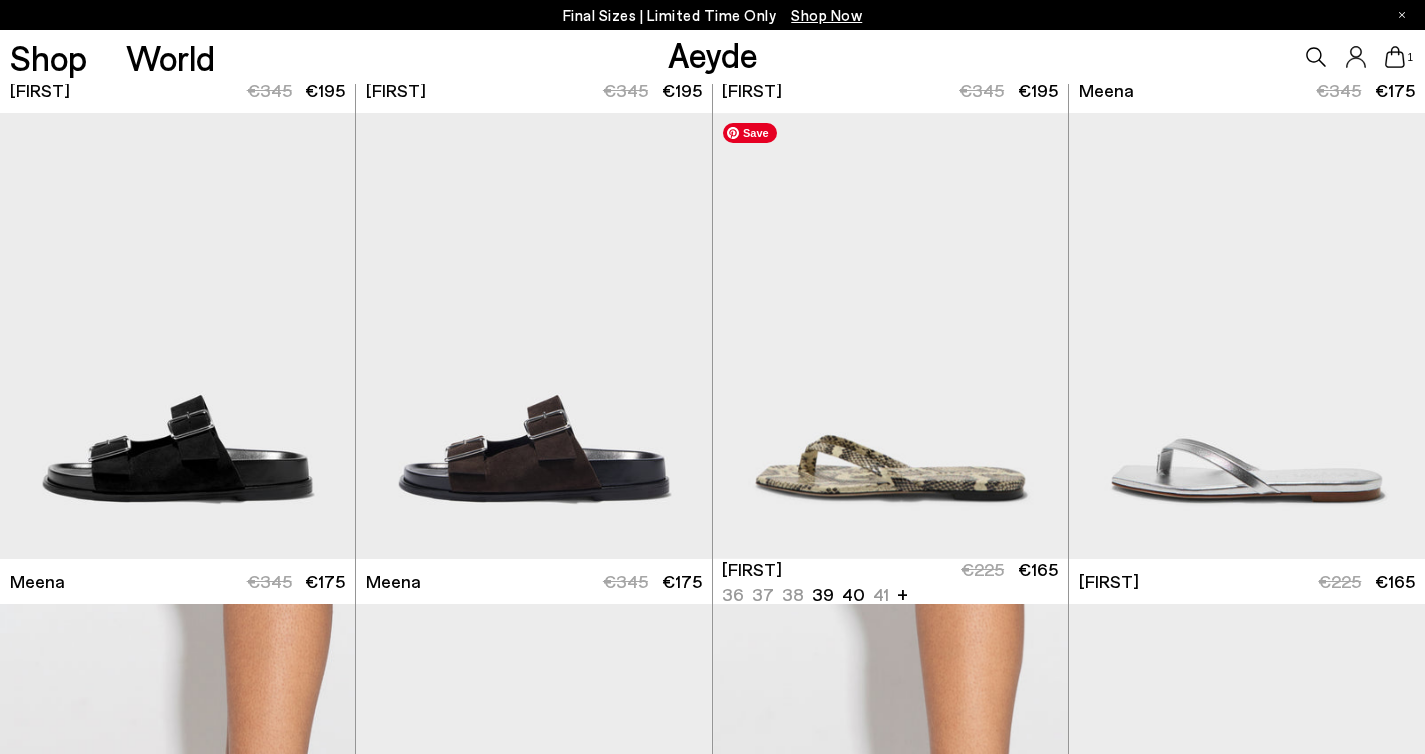 scroll, scrollTop: 7336, scrollLeft: 0, axis: vertical 